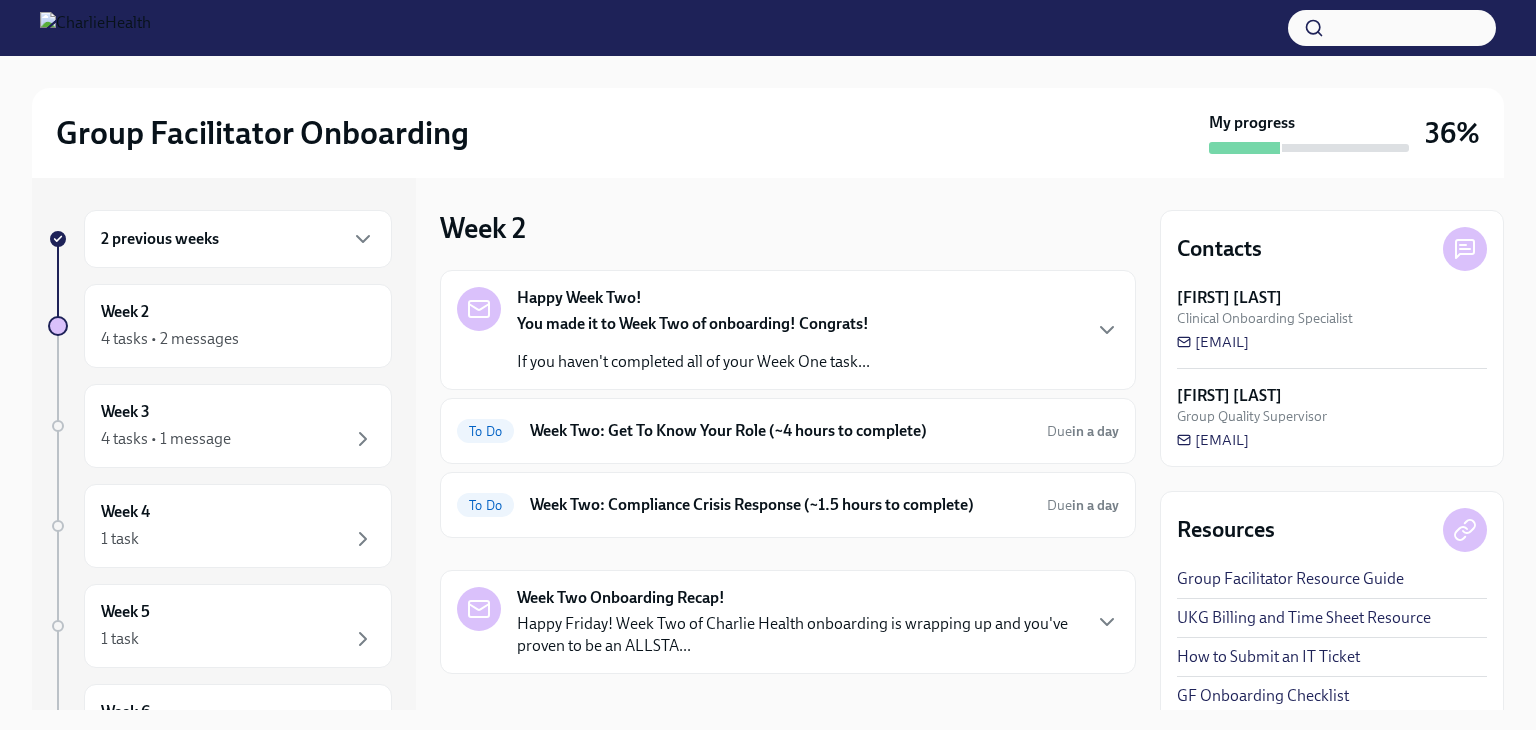 scroll, scrollTop: 0, scrollLeft: 0, axis: both 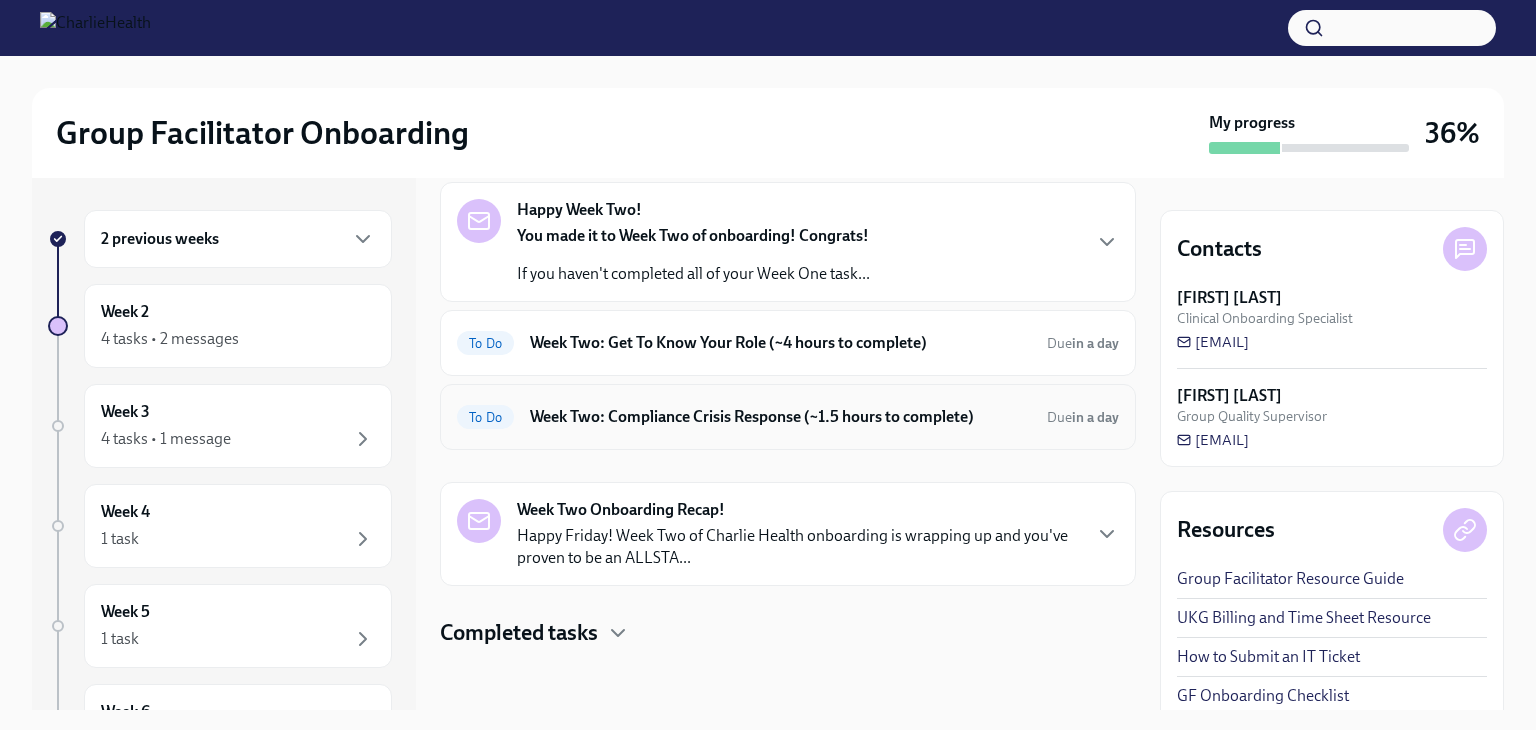 click on "Week Two: Compliance Crisis Response (~1.5 hours to complete)" at bounding box center (780, 417) 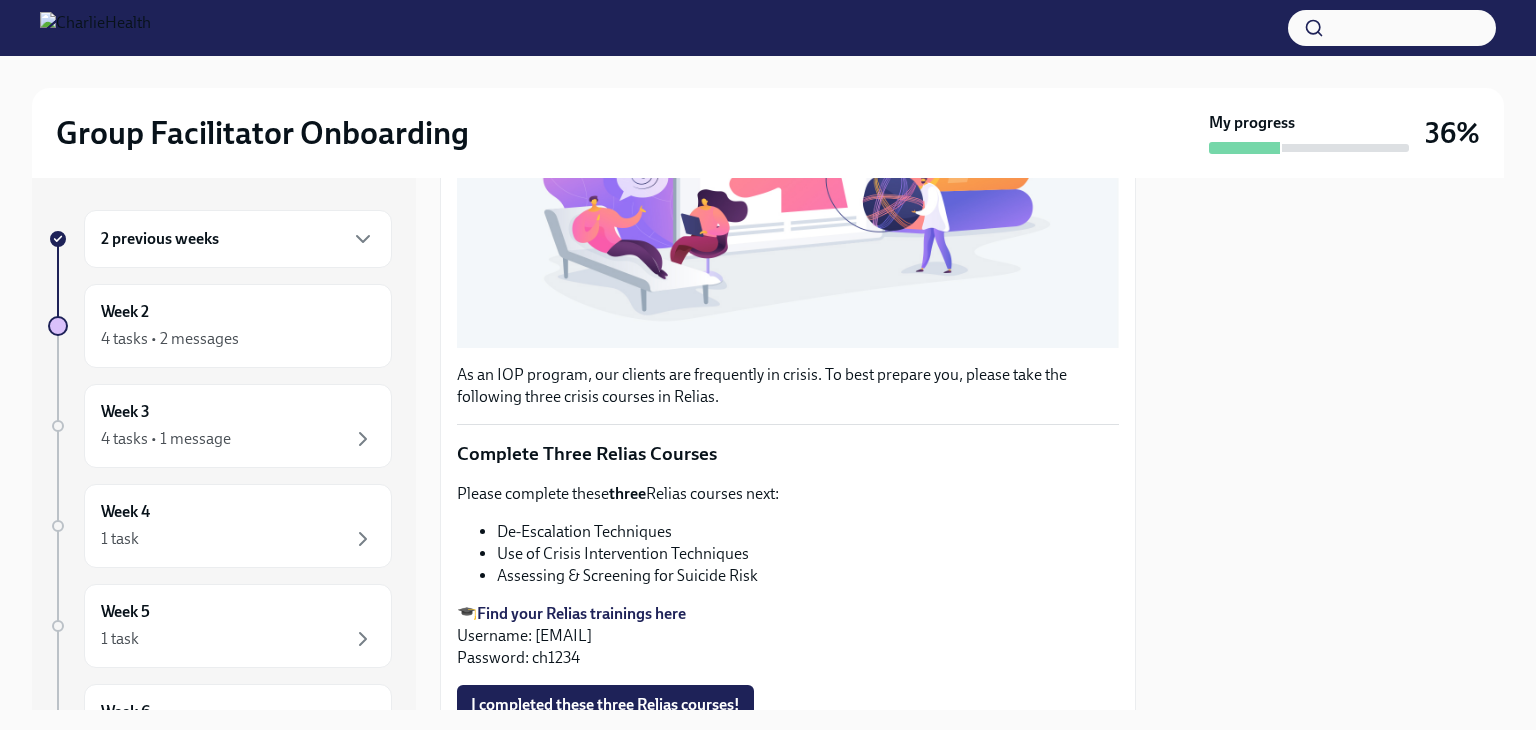 scroll, scrollTop: 685, scrollLeft: 0, axis: vertical 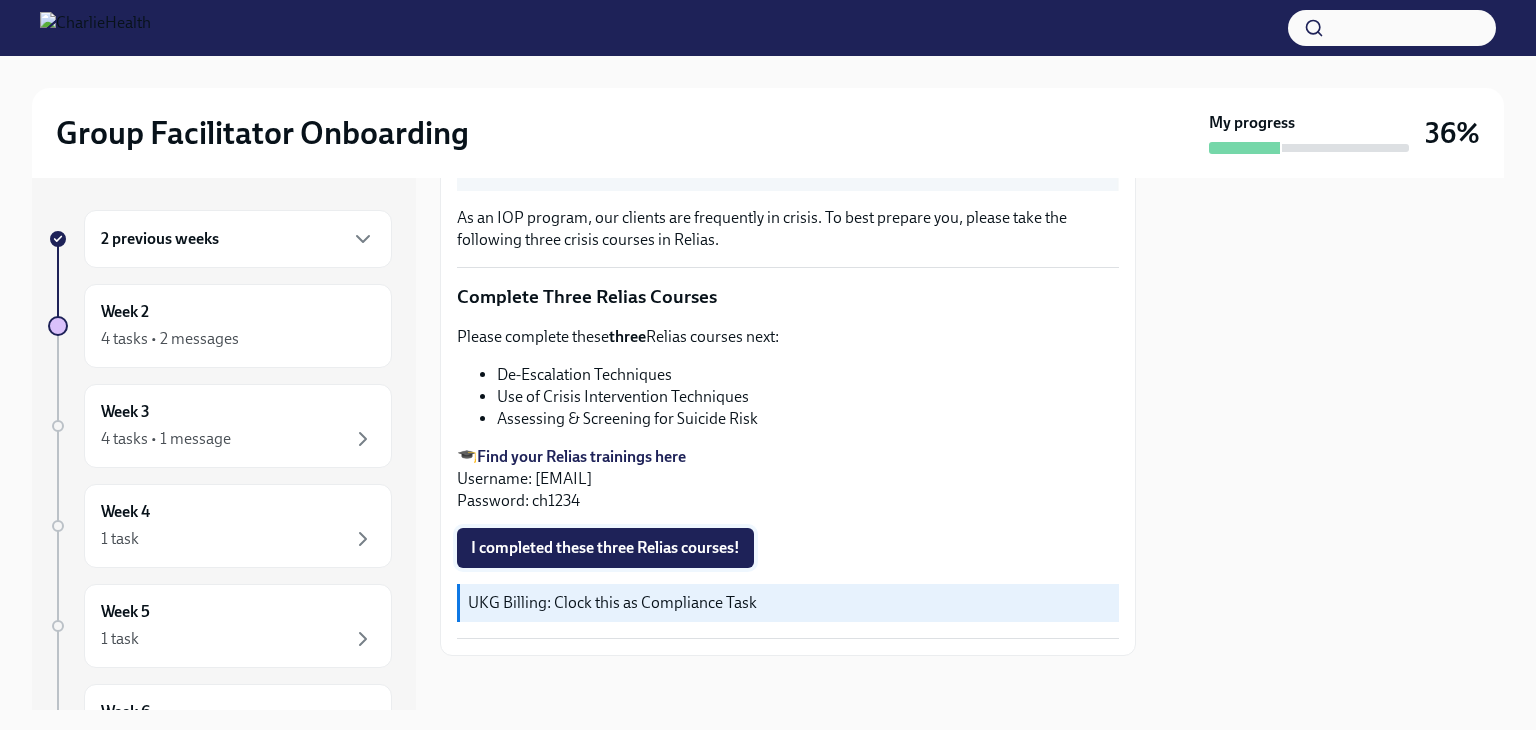 click on "I completed these three Relias courses!" at bounding box center (605, 548) 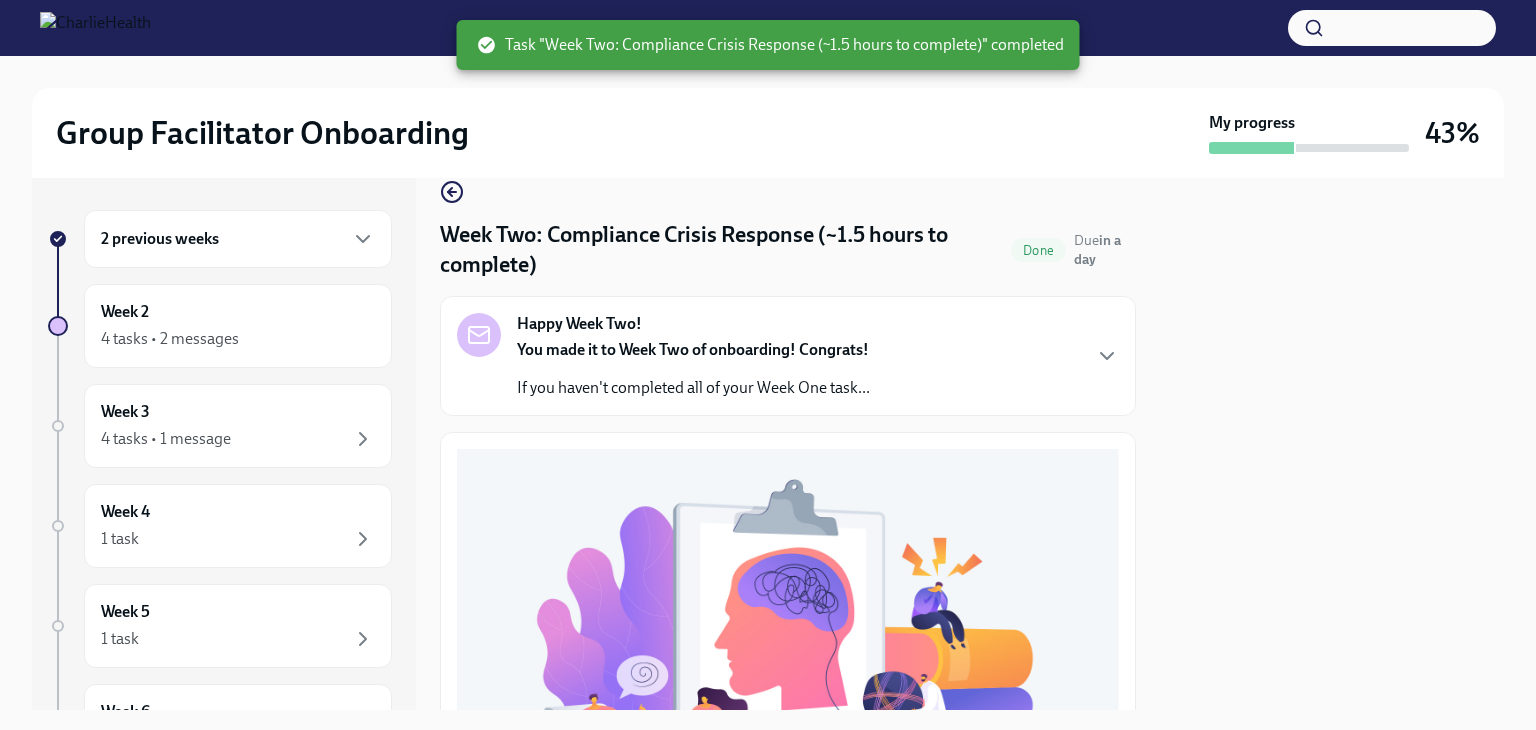 scroll, scrollTop: 0, scrollLeft: 0, axis: both 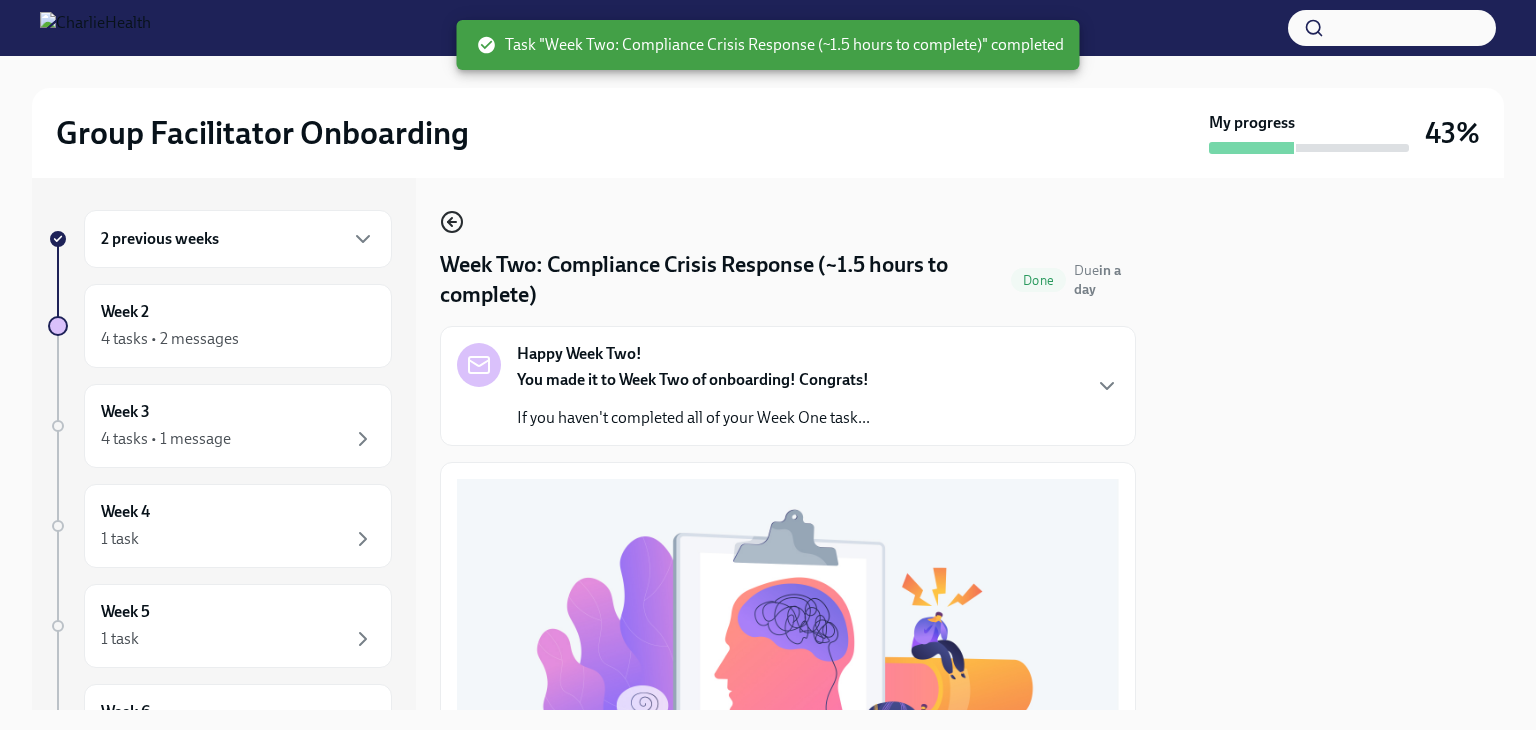 click 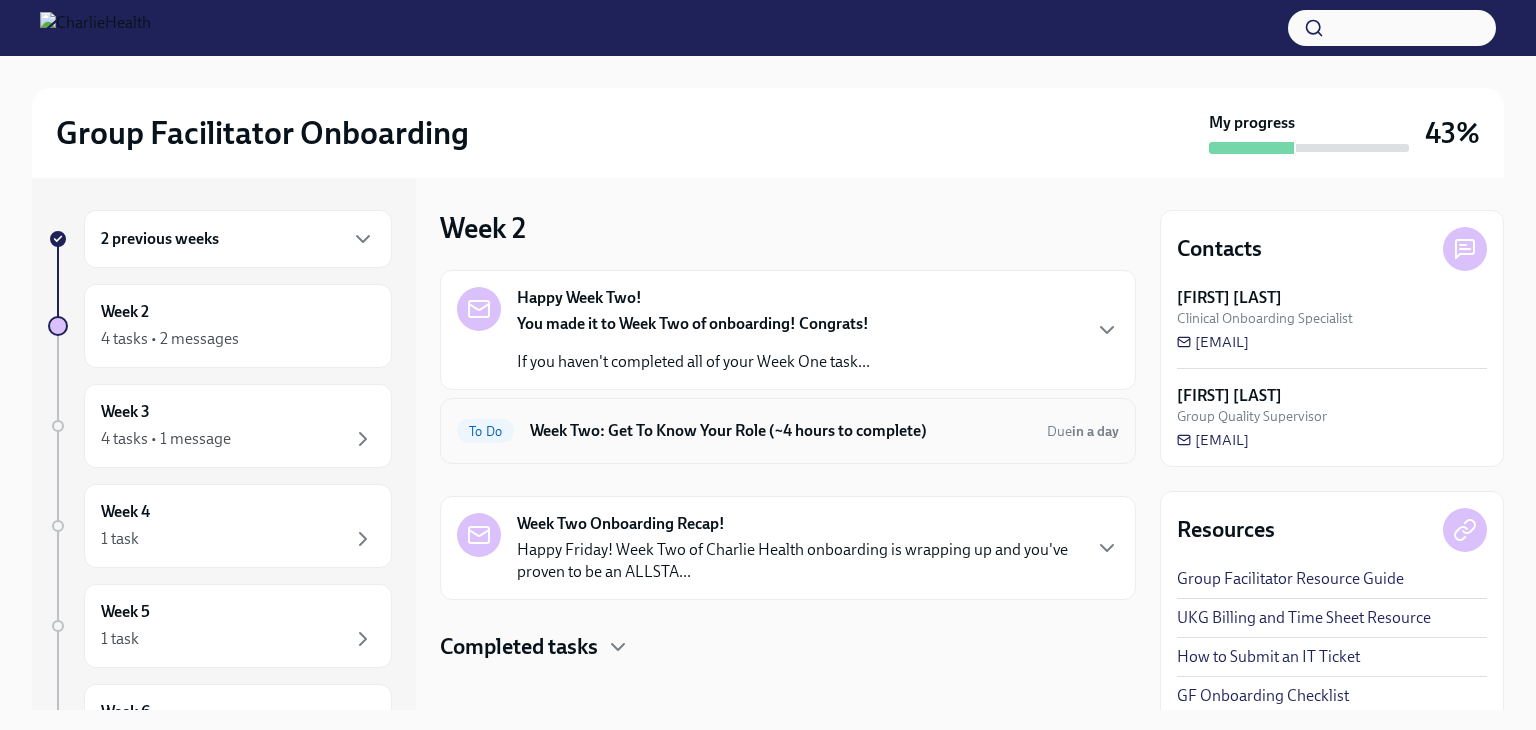 click on "Week Two: Get To Know Your Role (~4 hours to complete)" at bounding box center [780, 431] 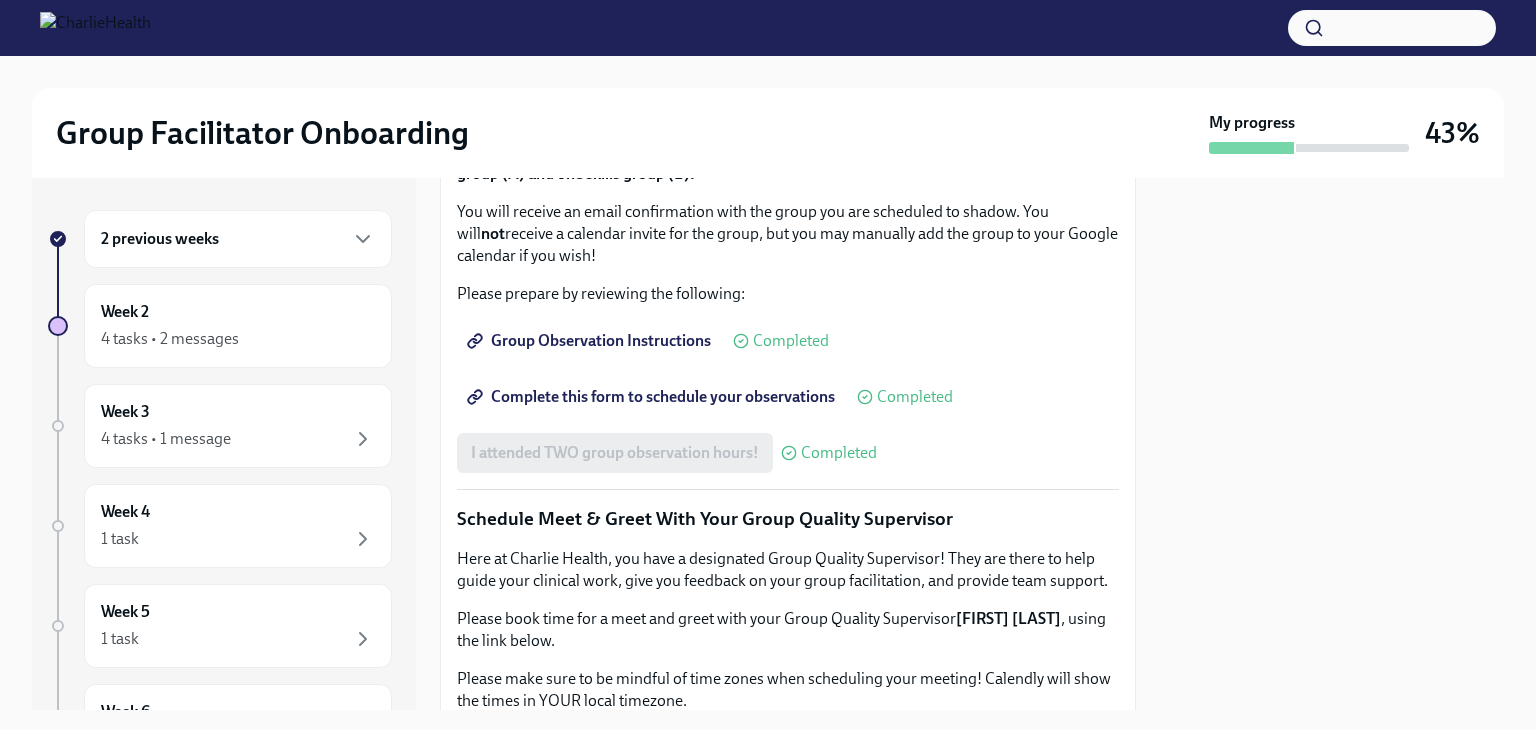 scroll, scrollTop: 1185, scrollLeft: 0, axis: vertical 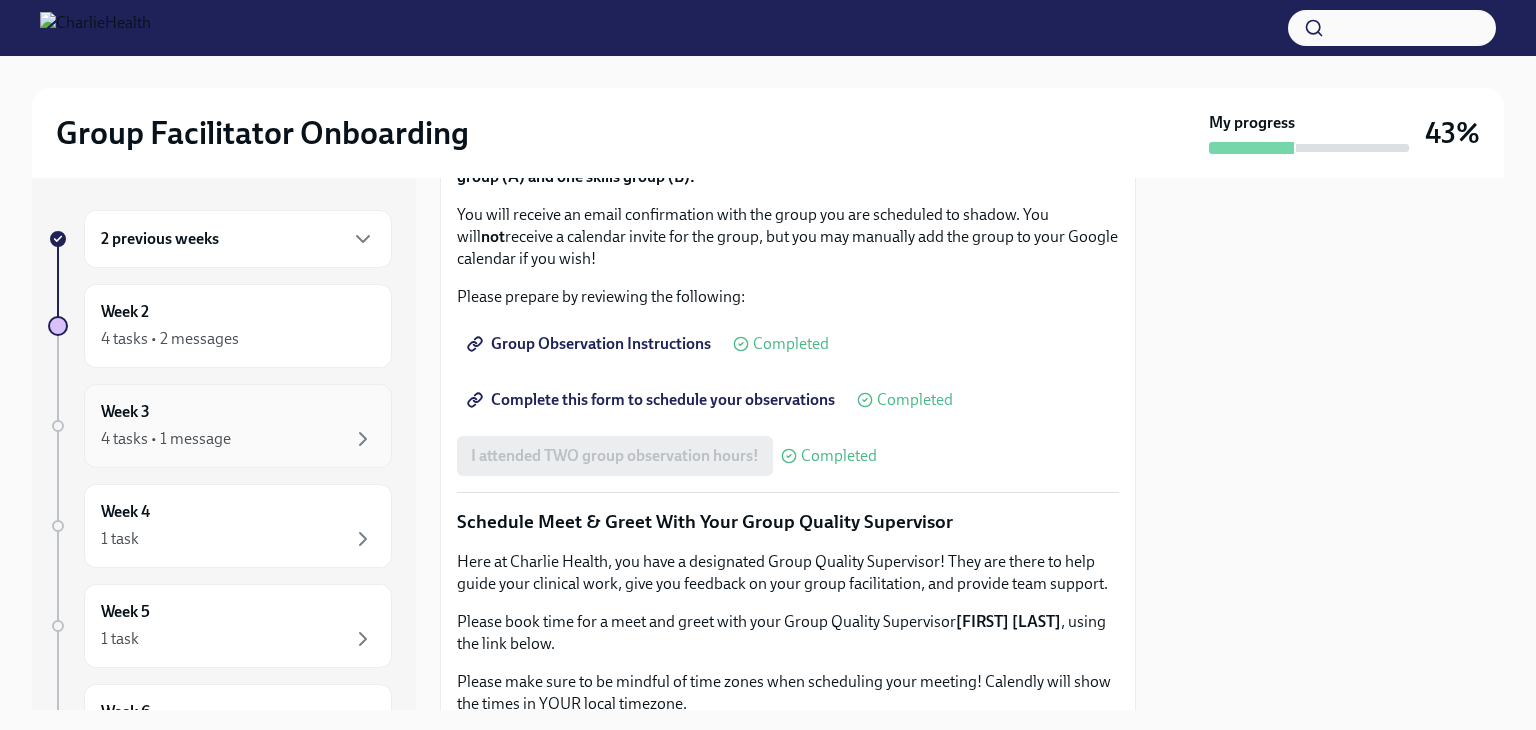 click on "Week 3 4 tasks • 1 message" at bounding box center [238, 426] 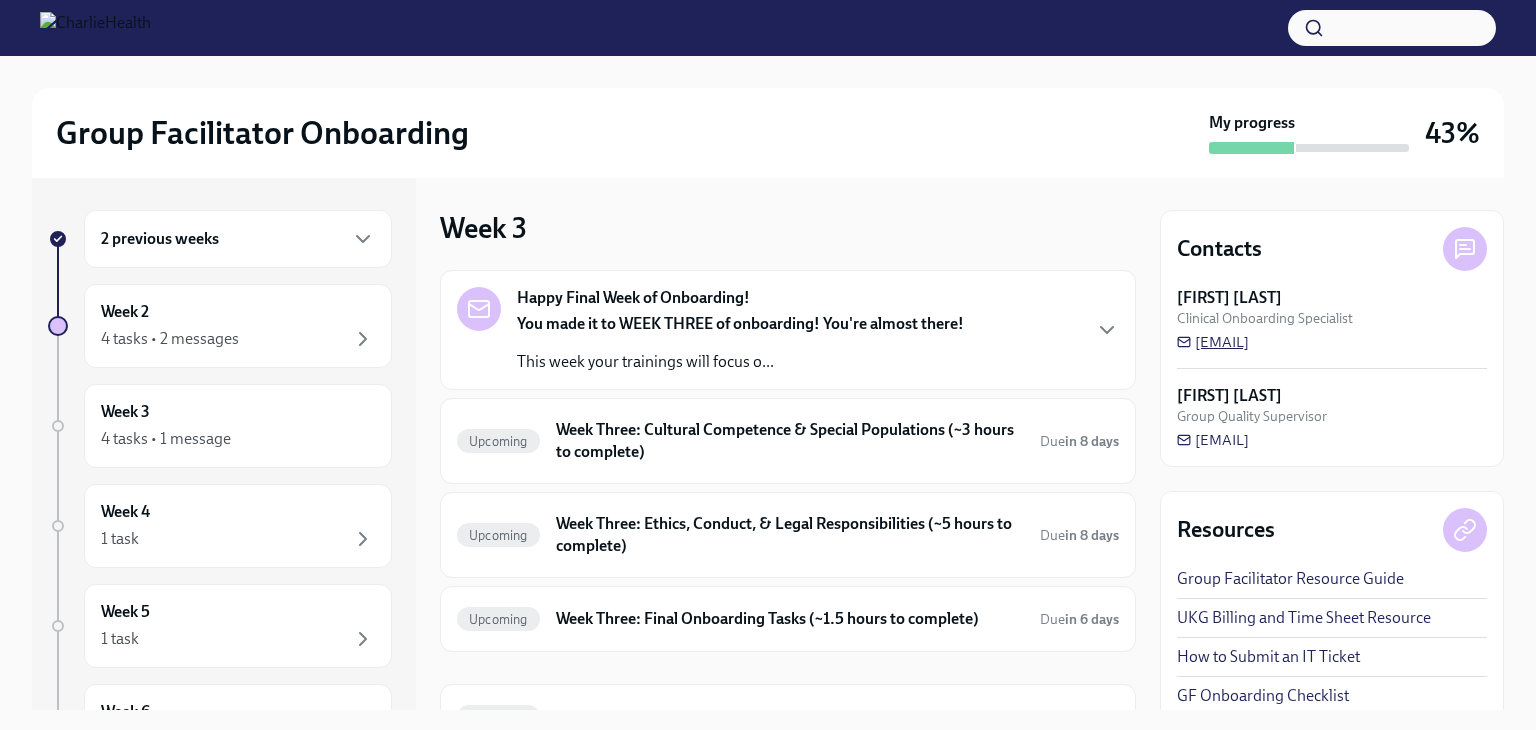 click on "[EMAIL]" at bounding box center (1213, 342) 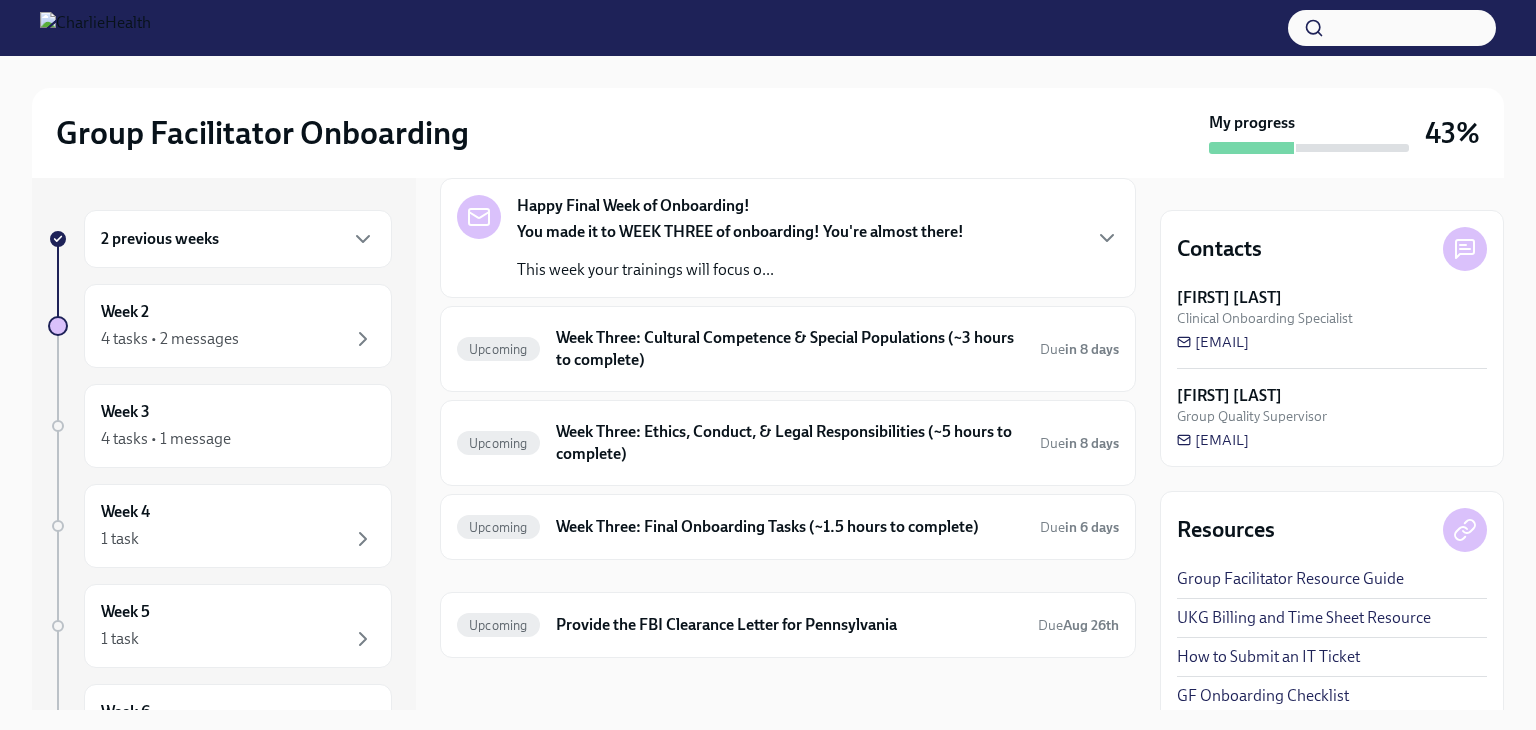 scroll, scrollTop: 102, scrollLeft: 0, axis: vertical 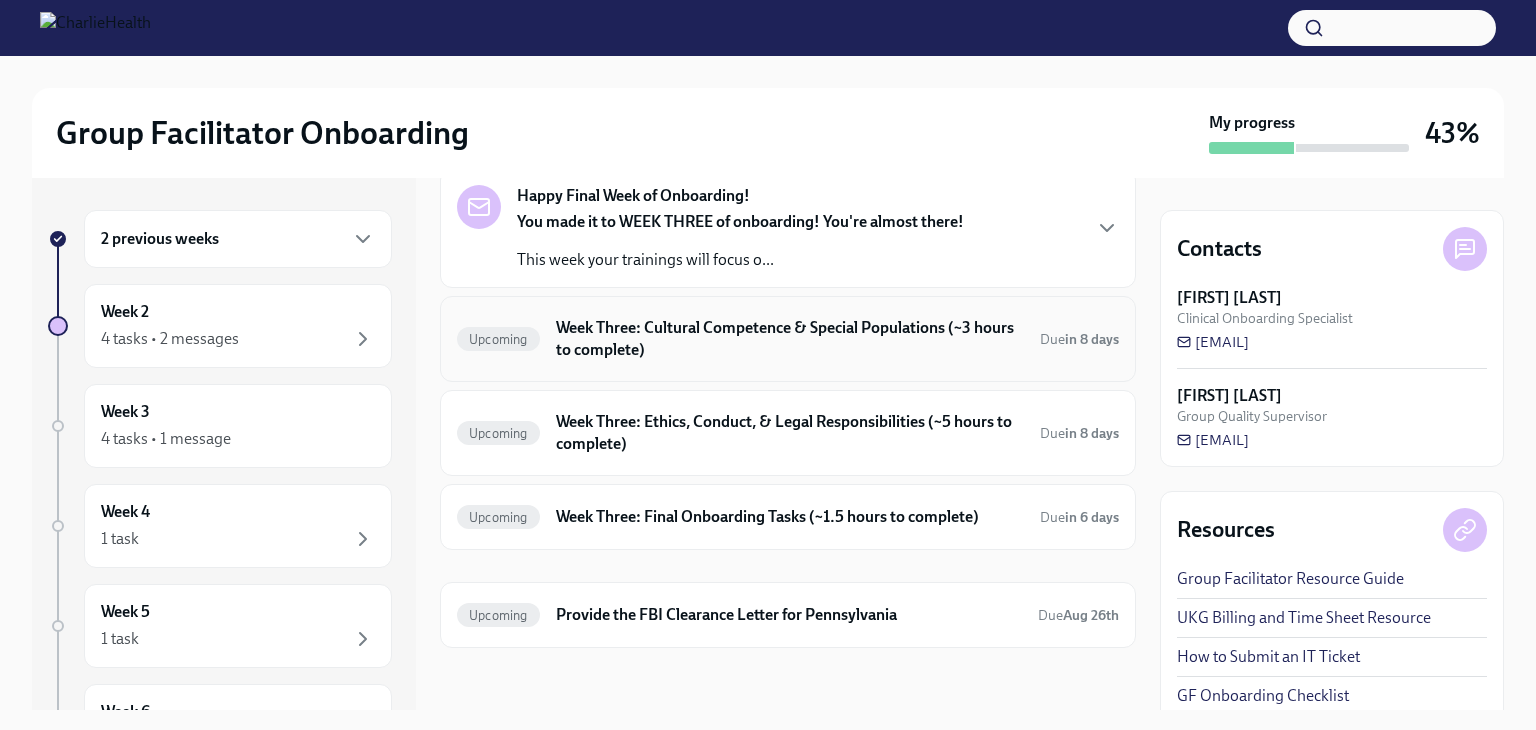 click on "Week Three: Cultural Competence & Special Populations (~3 hours to complete)" at bounding box center [790, 339] 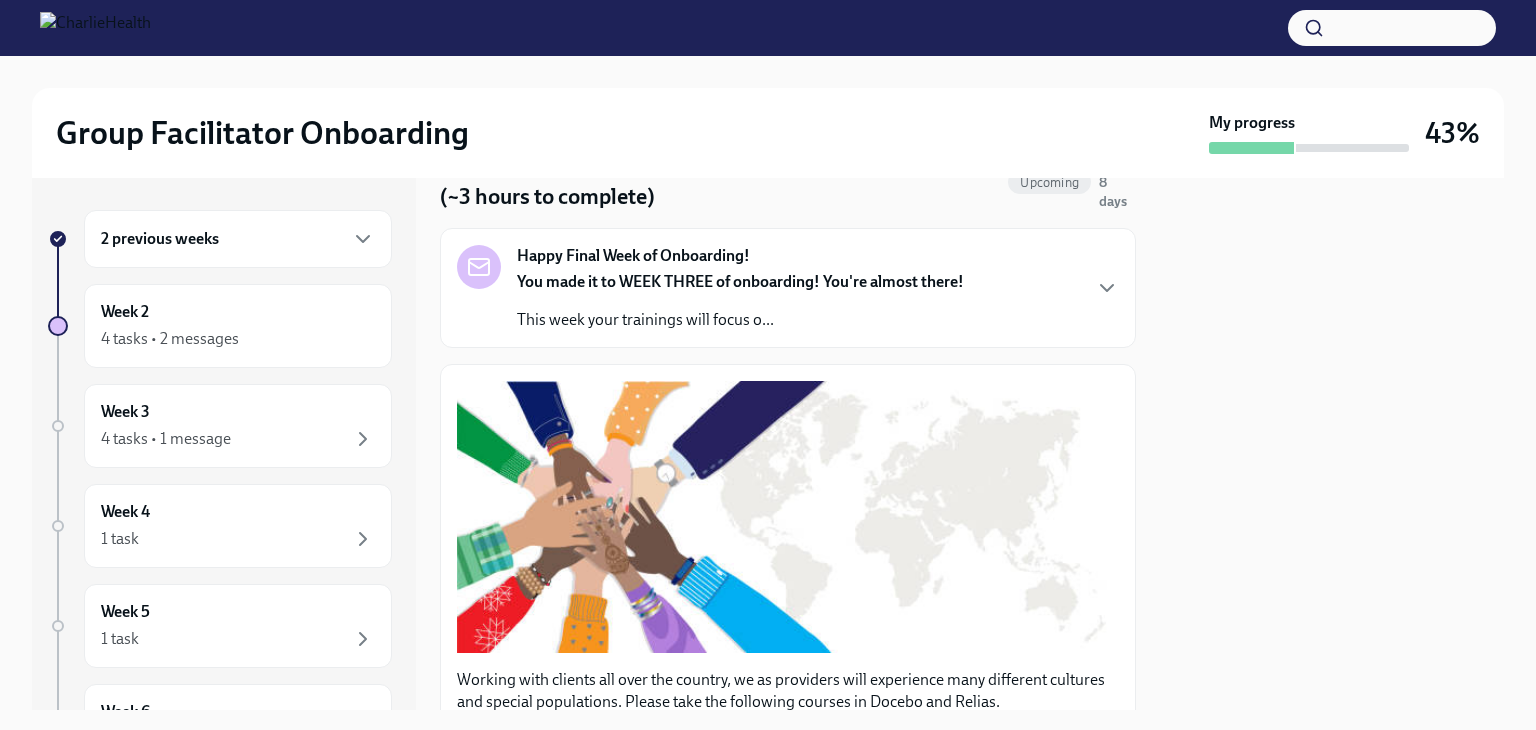 scroll, scrollTop: 0, scrollLeft: 0, axis: both 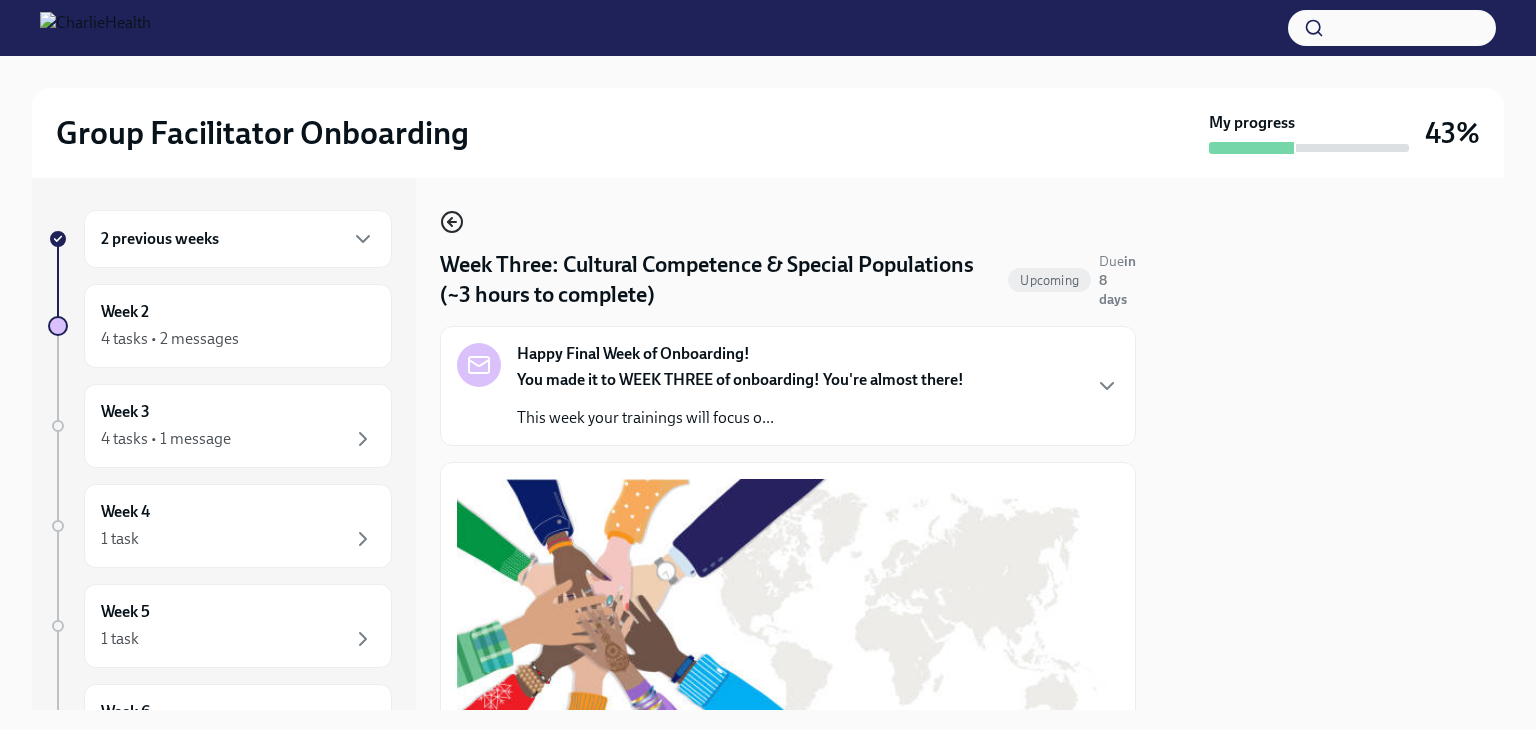 click 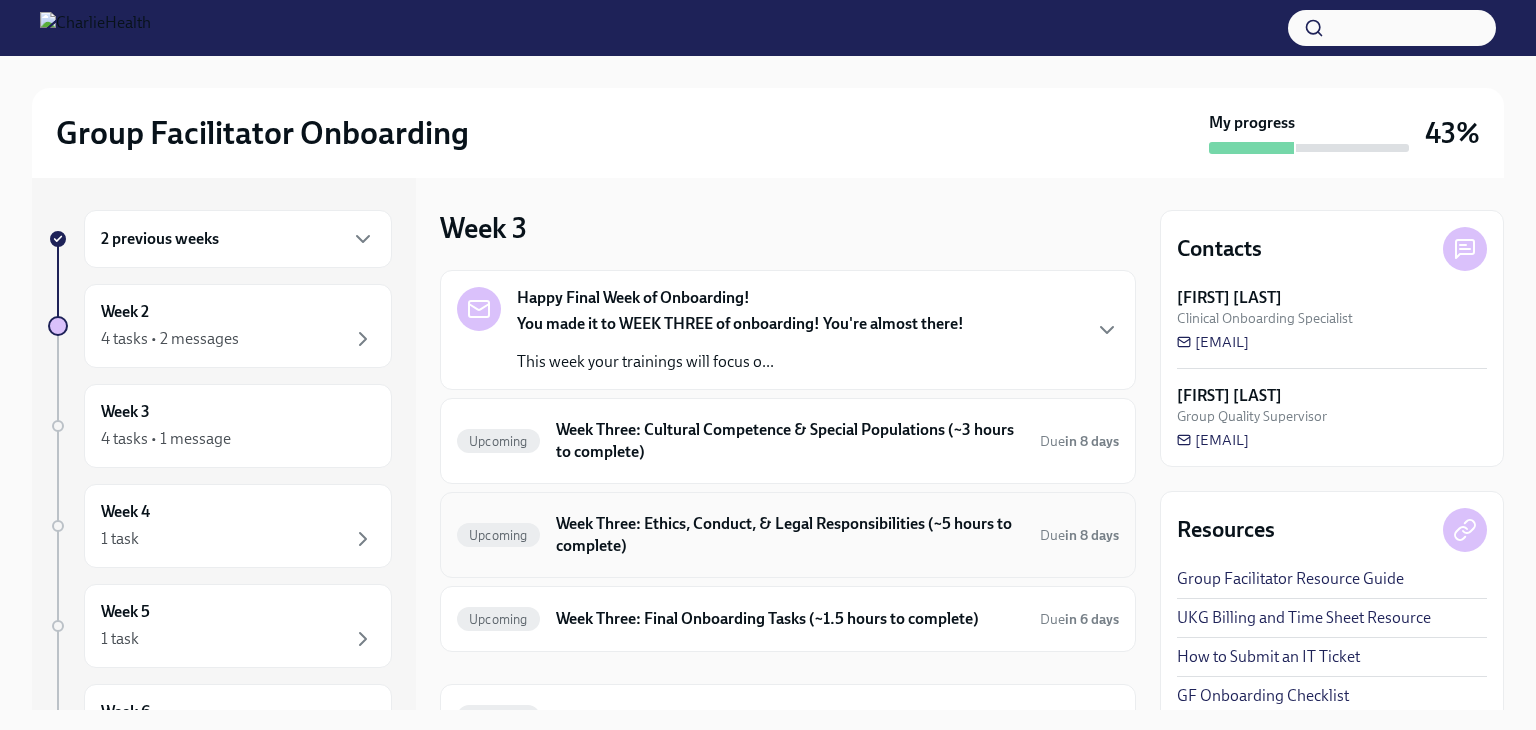 click on "Week Three: Ethics, Conduct, & Legal Responsibilities (~5 hours to complete)" at bounding box center [790, 535] 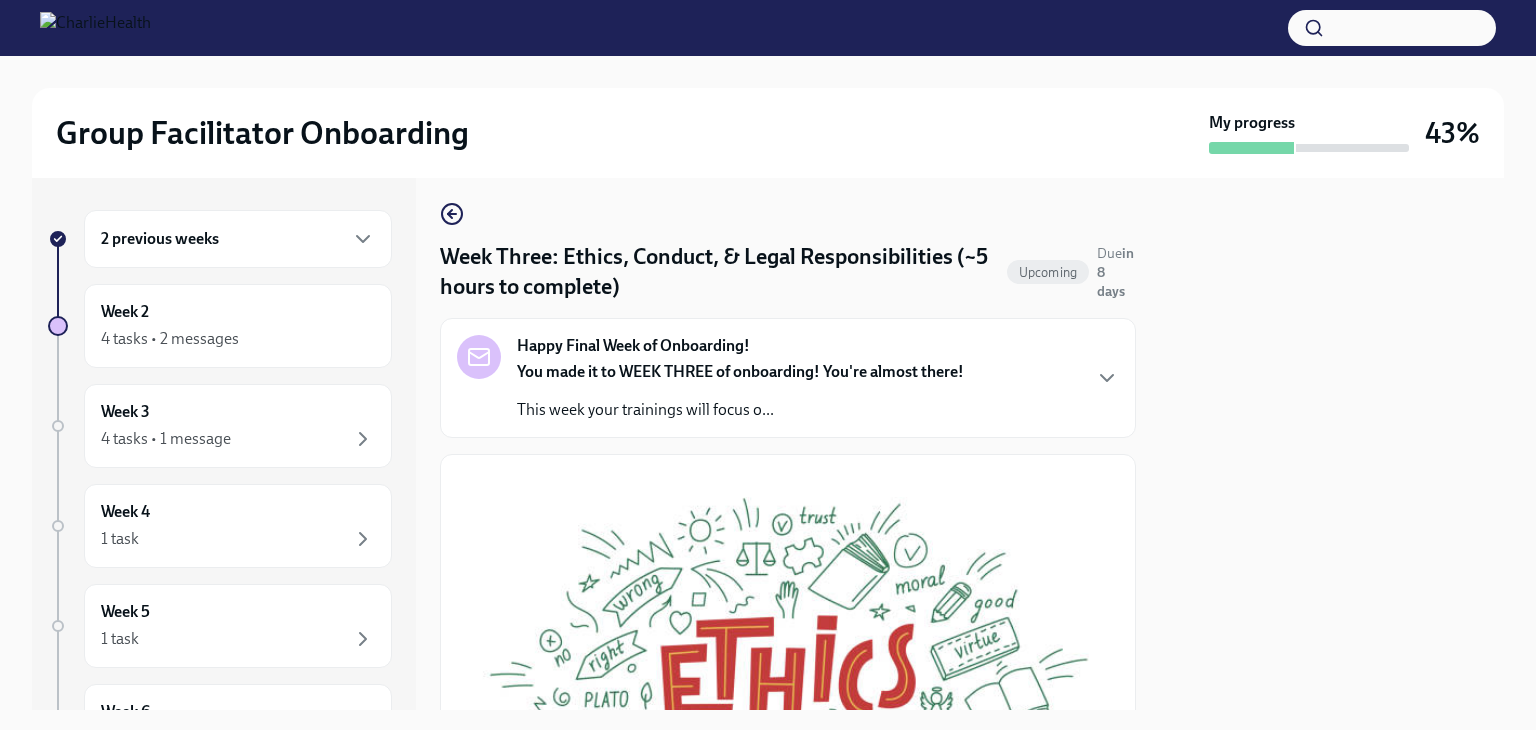 scroll, scrollTop: 0, scrollLeft: 0, axis: both 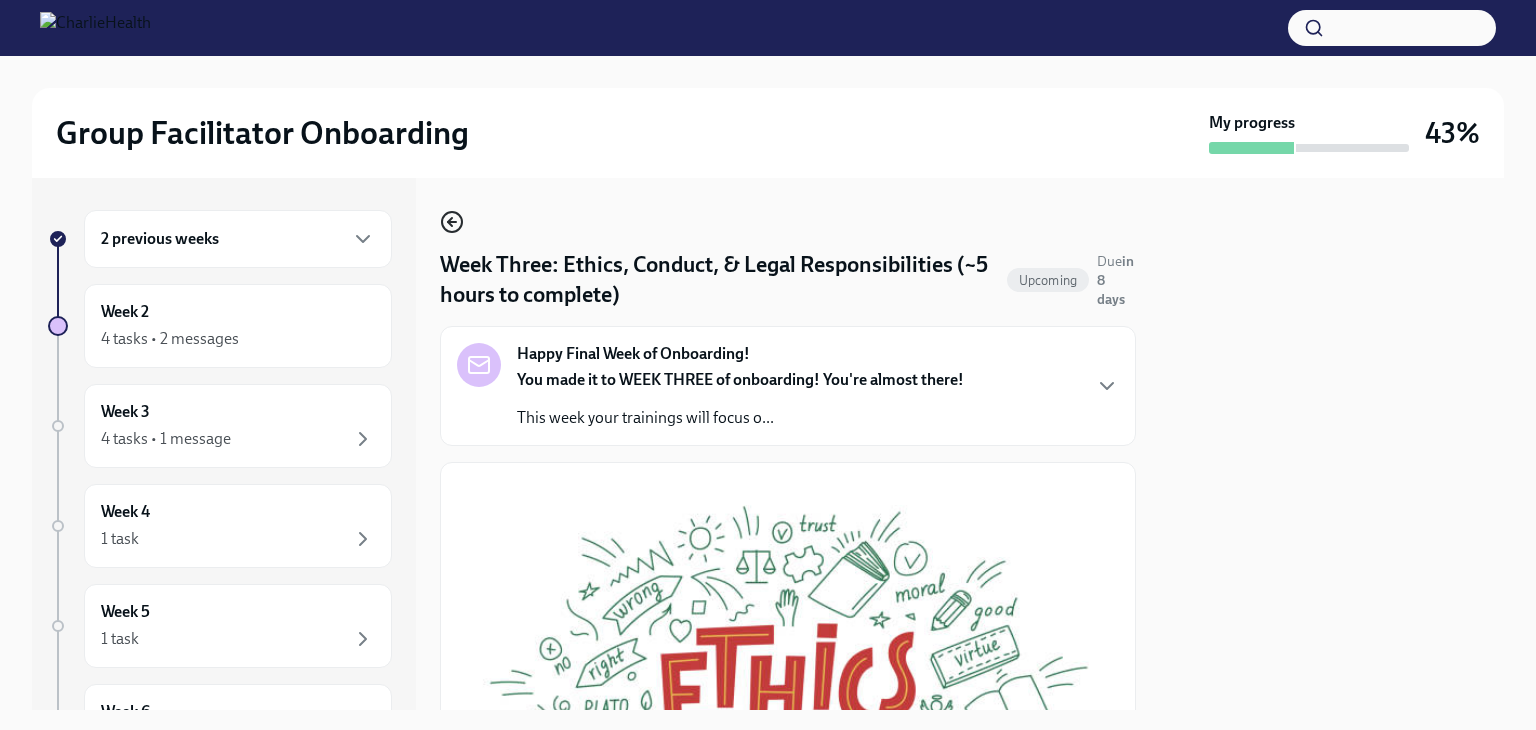 click 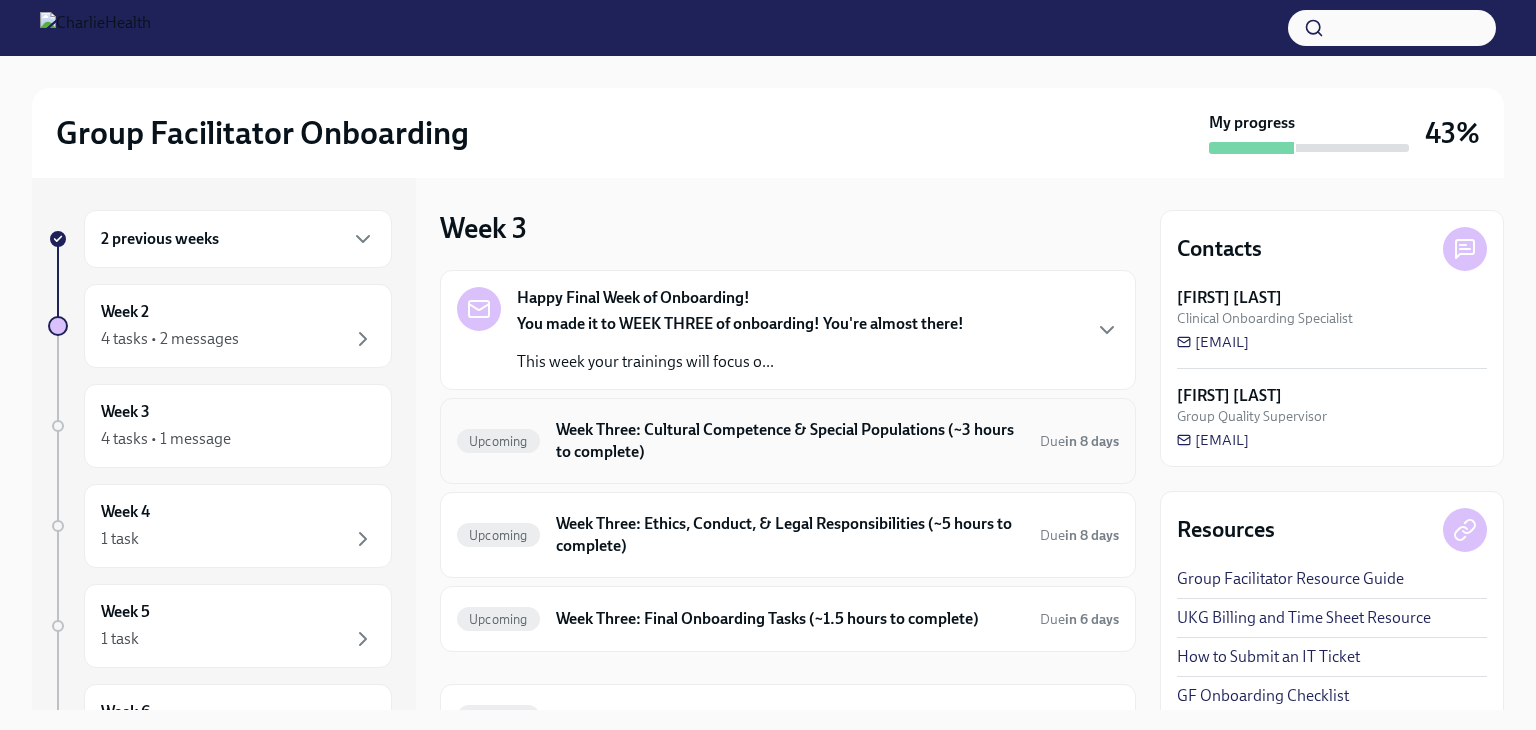 scroll, scrollTop: 102, scrollLeft: 0, axis: vertical 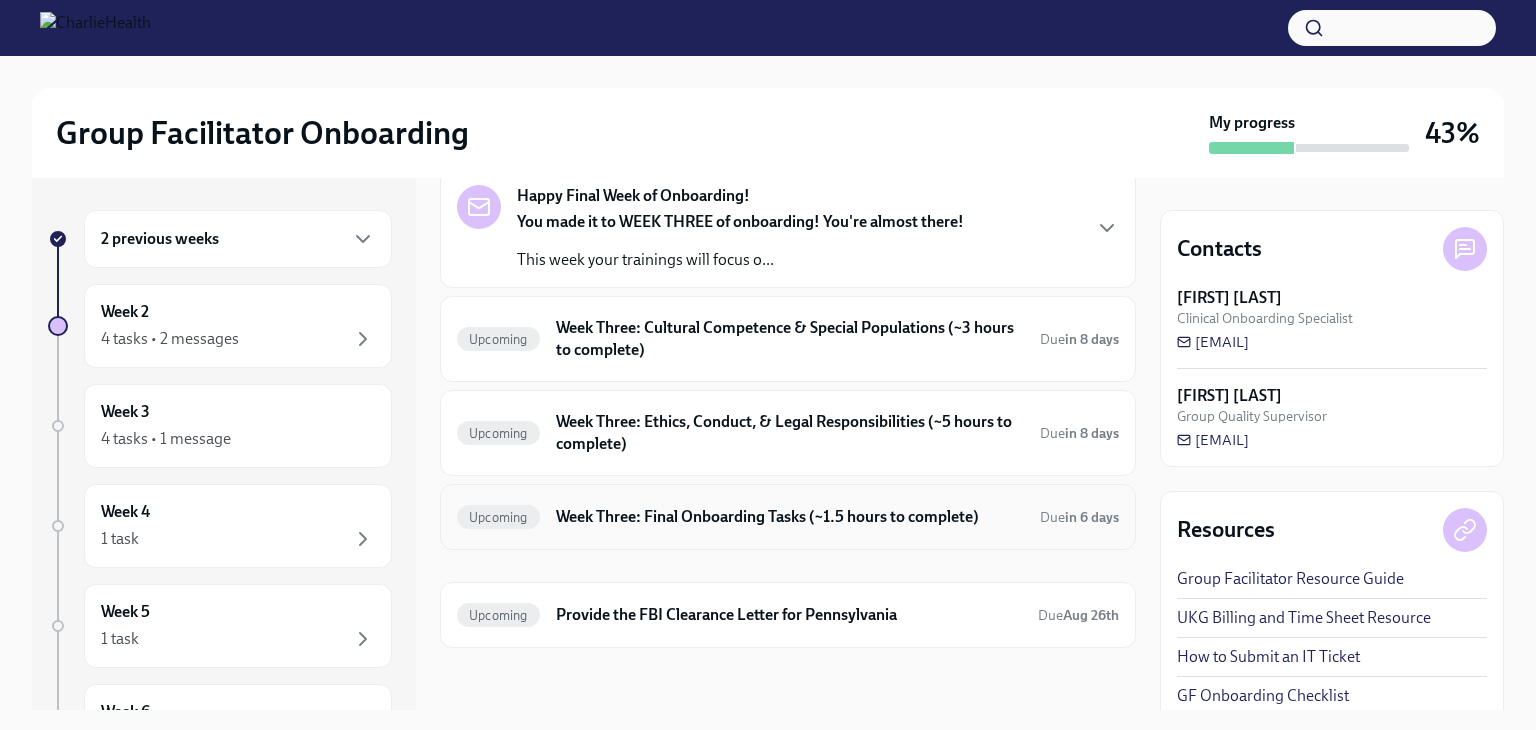 click on "Upcoming Week Three: Final Onboarding Tasks (~1.5 hours to complete) Due in 6 days" at bounding box center (788, 517) 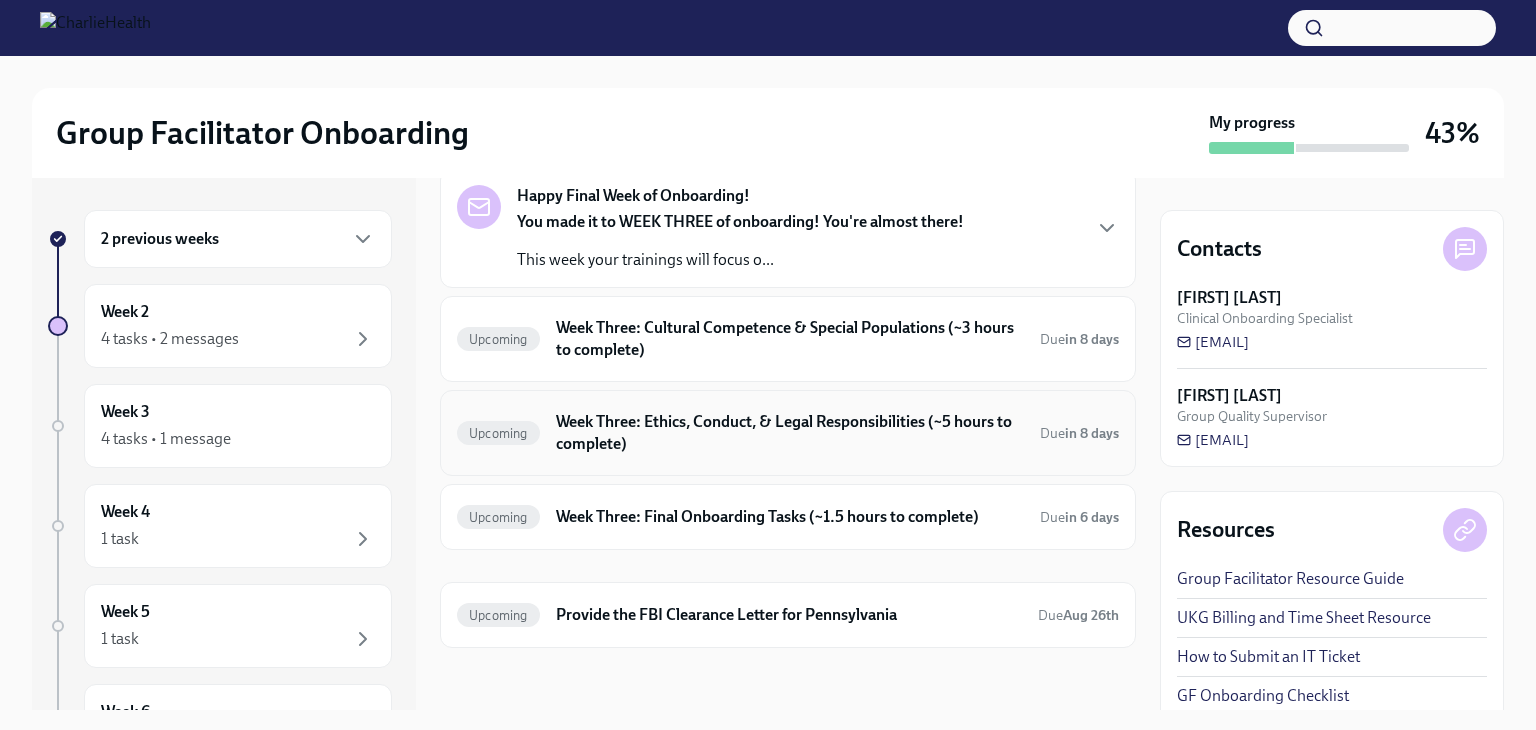 click on "Week Three: Ethics, Conduct, & Legal Responsibilities (~5 hours to complete)" at bounding box center [790, 433] 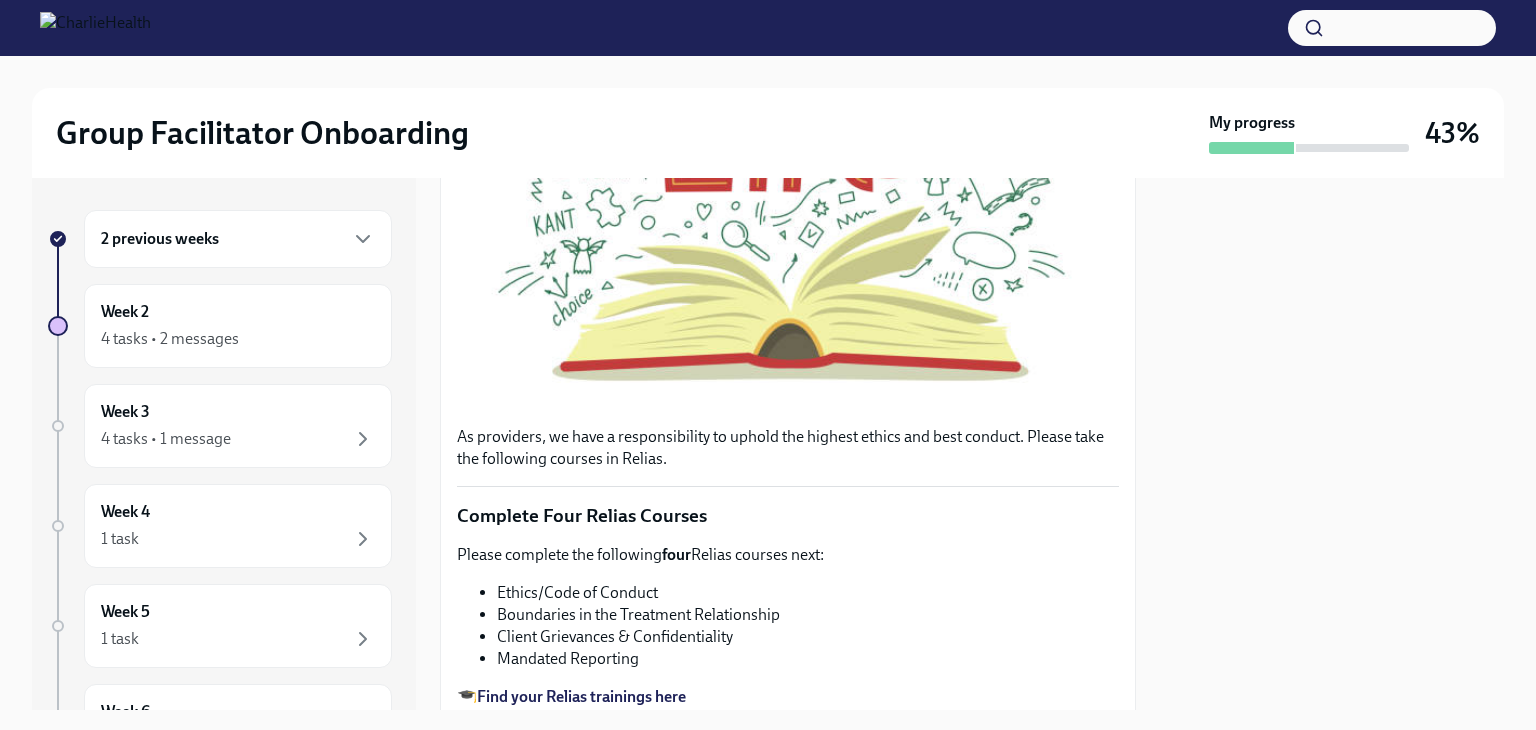 scroll, scrollTop: 800, scrollLeft: 0, axis: vertical 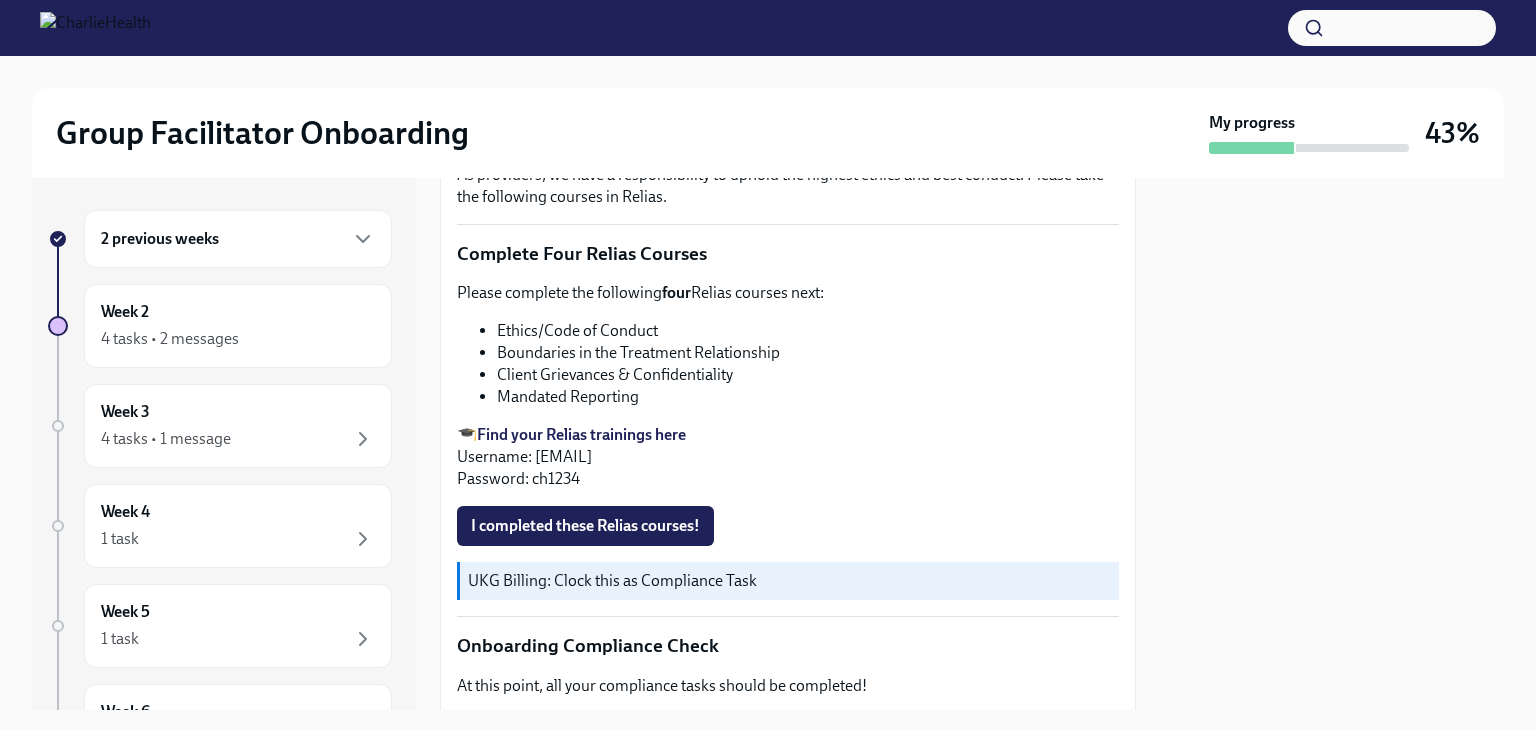click on "Find your Relias trainings here" at bounding box center [581, 434] 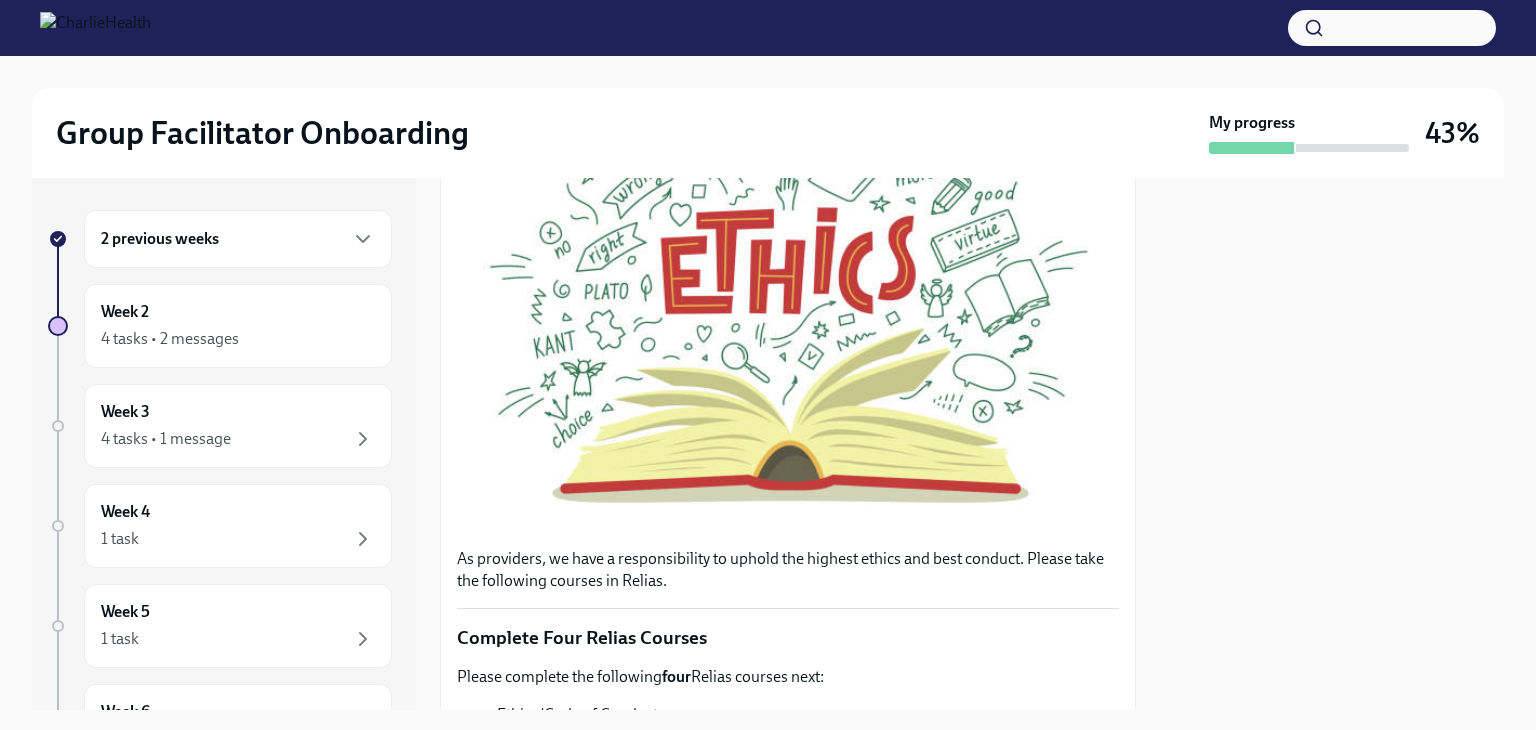 scroll, scrollTop: 616, scrollLeft: 0, axis: vertical 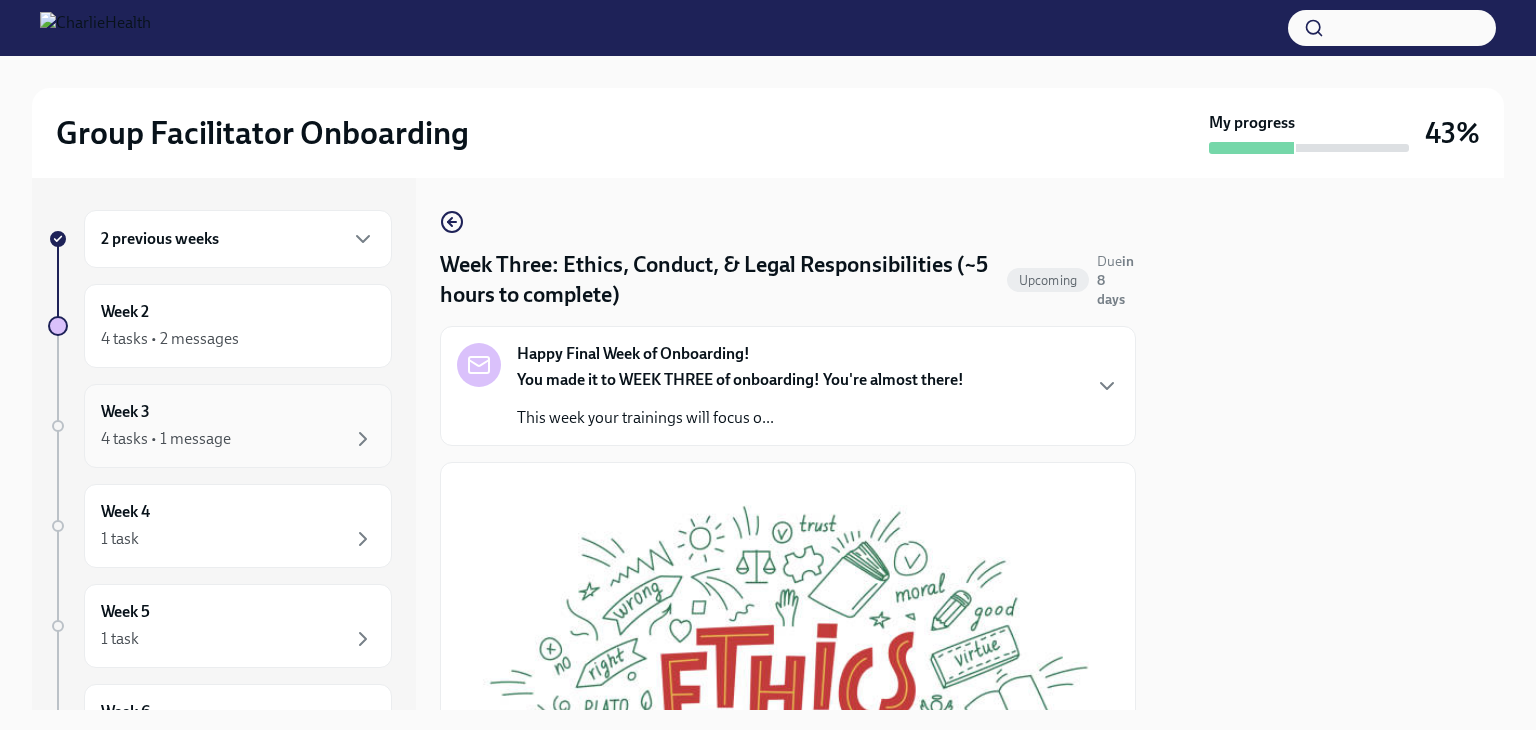 click on "Week 3 4 tasks • 1 message" at bounding box center (238, 426) 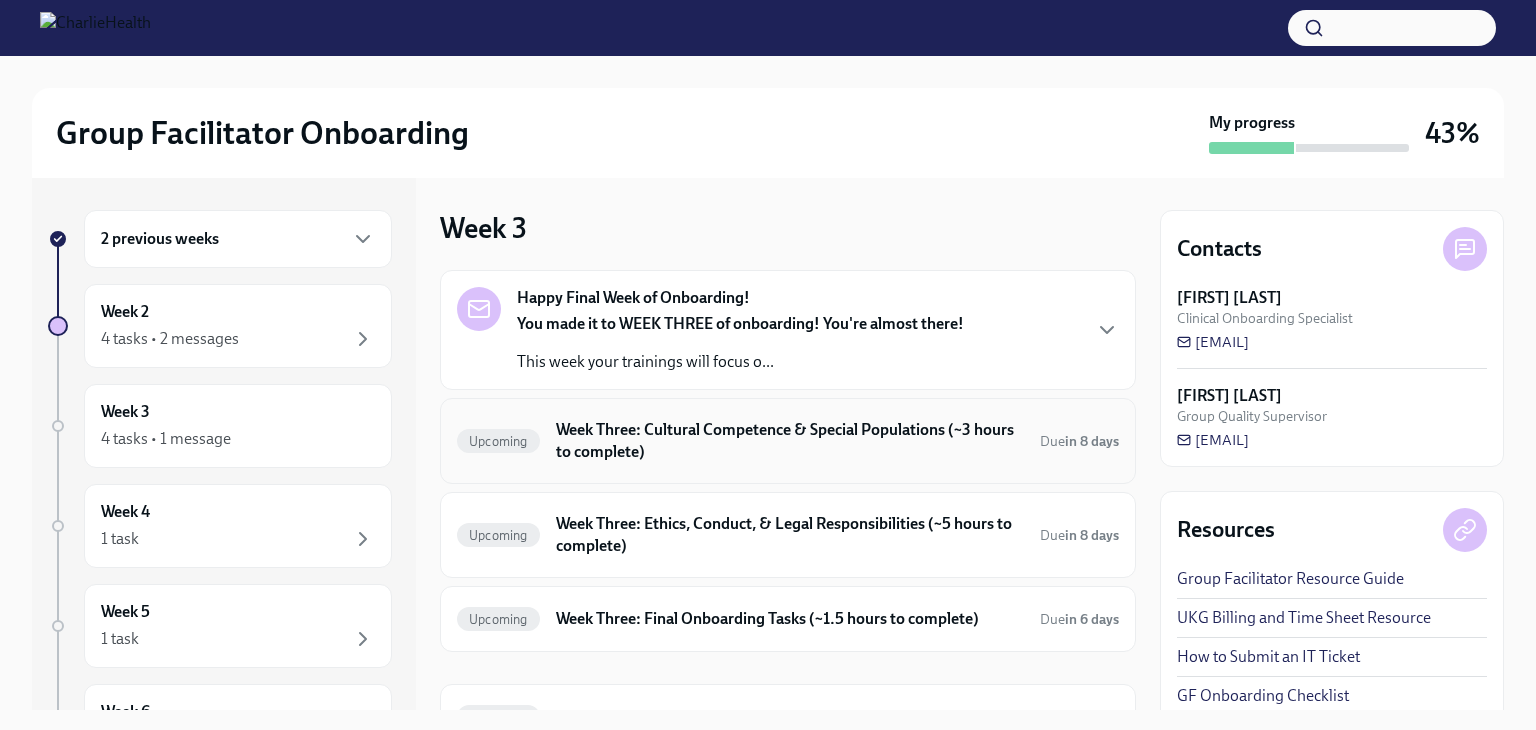 click on "Week Three: Cultural Competence & Special Populations (~3 hours to complete)" at bounding box center [790, 441] 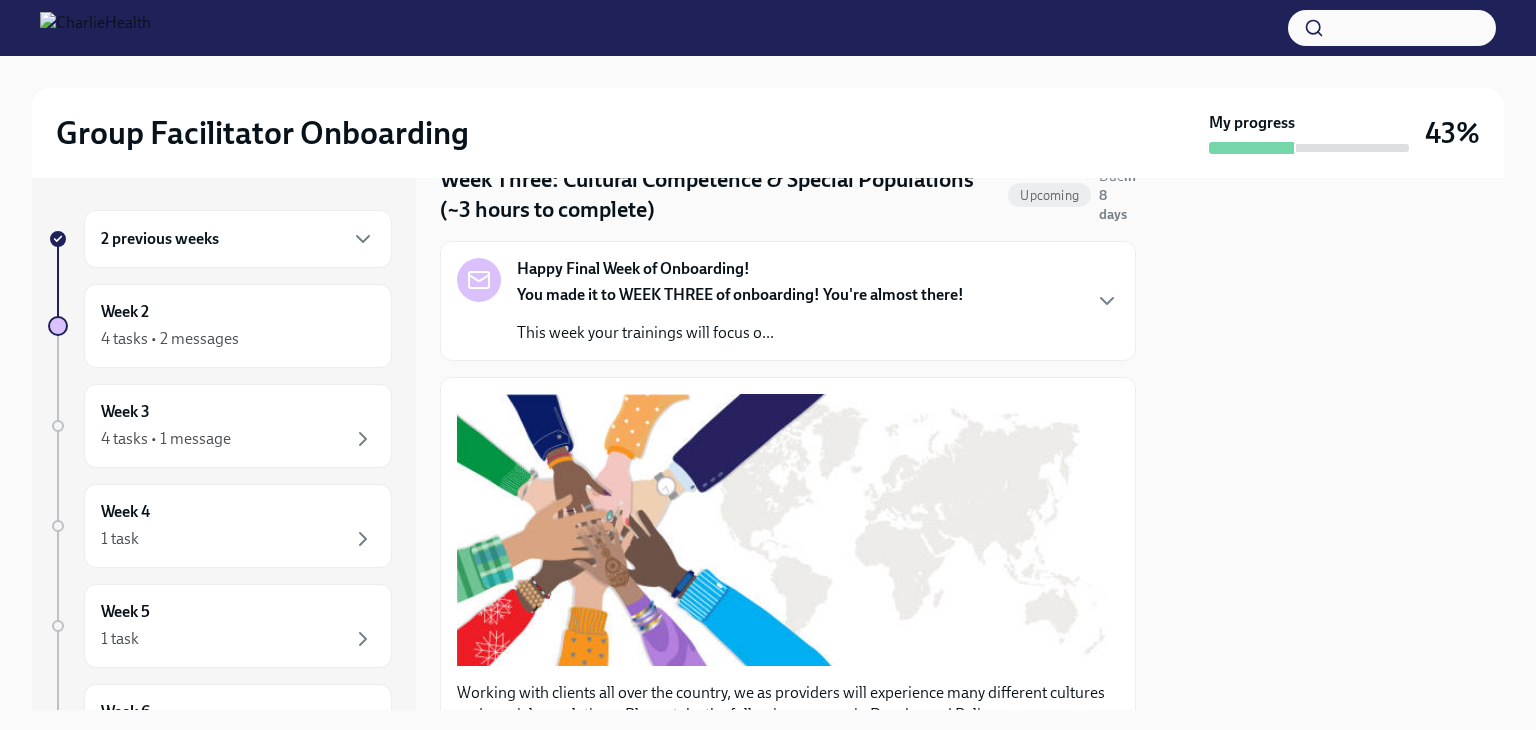 scroll, scrollTop: 0, scrollLeft: 0, axis: both 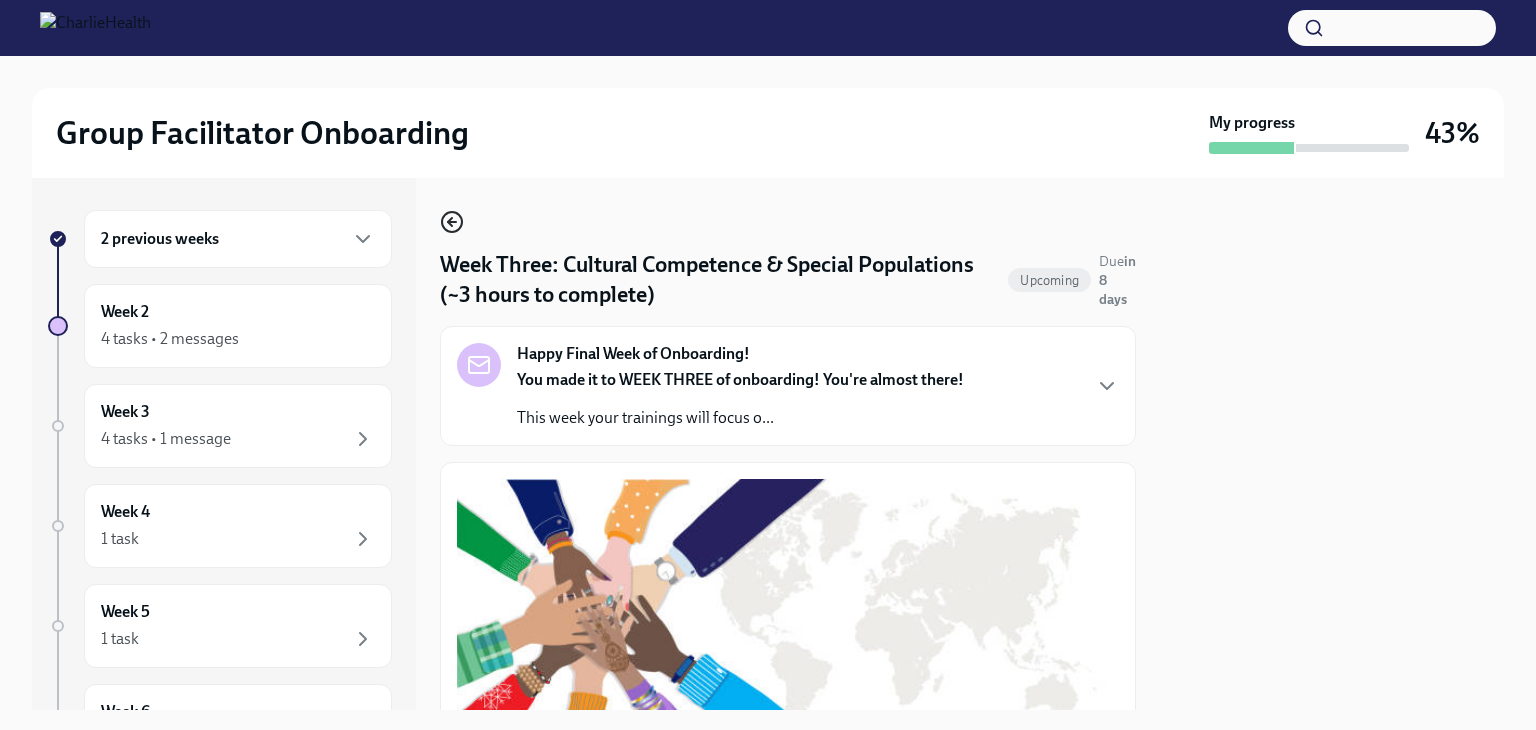 click 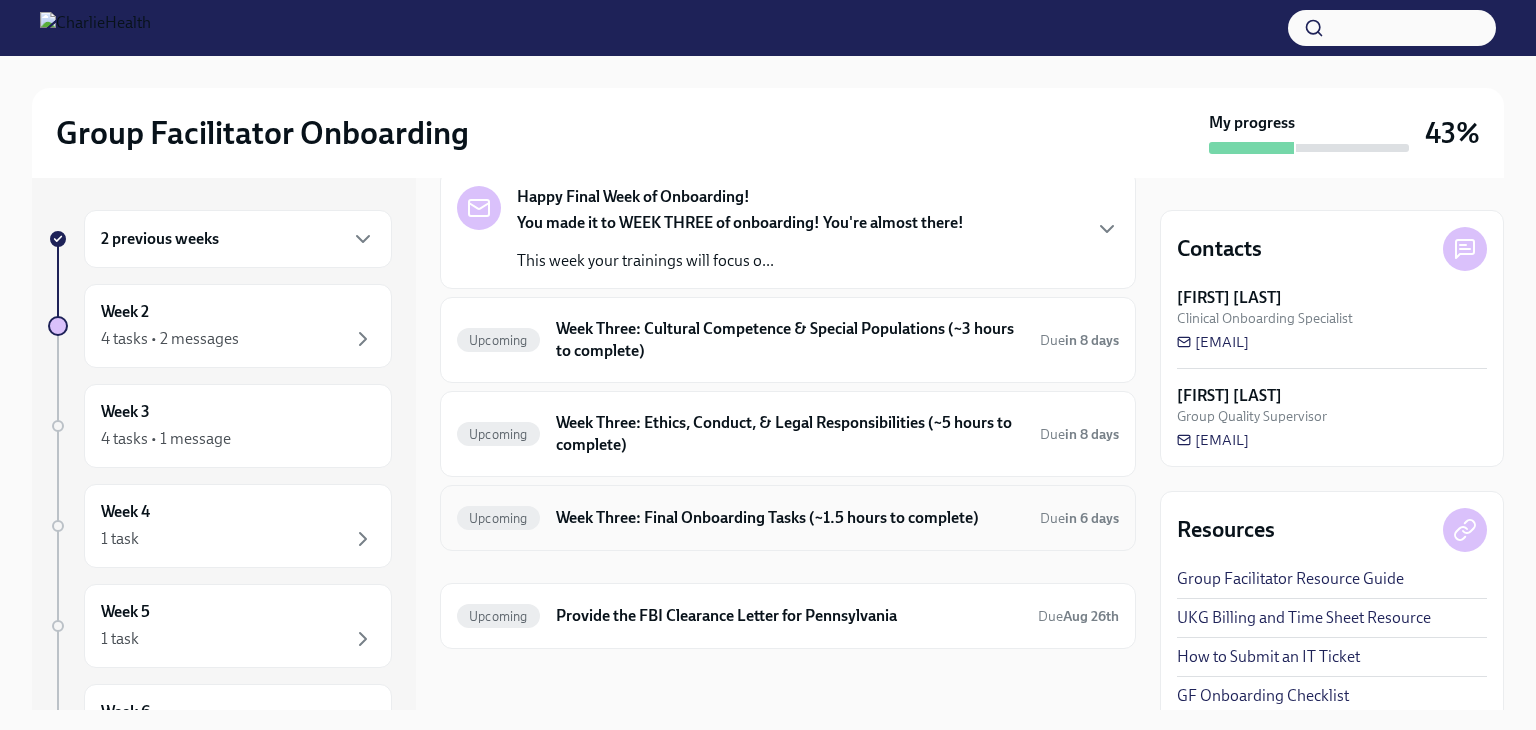 scroll, scrollTop: 102, scrollLeft: 0, axis: vertical 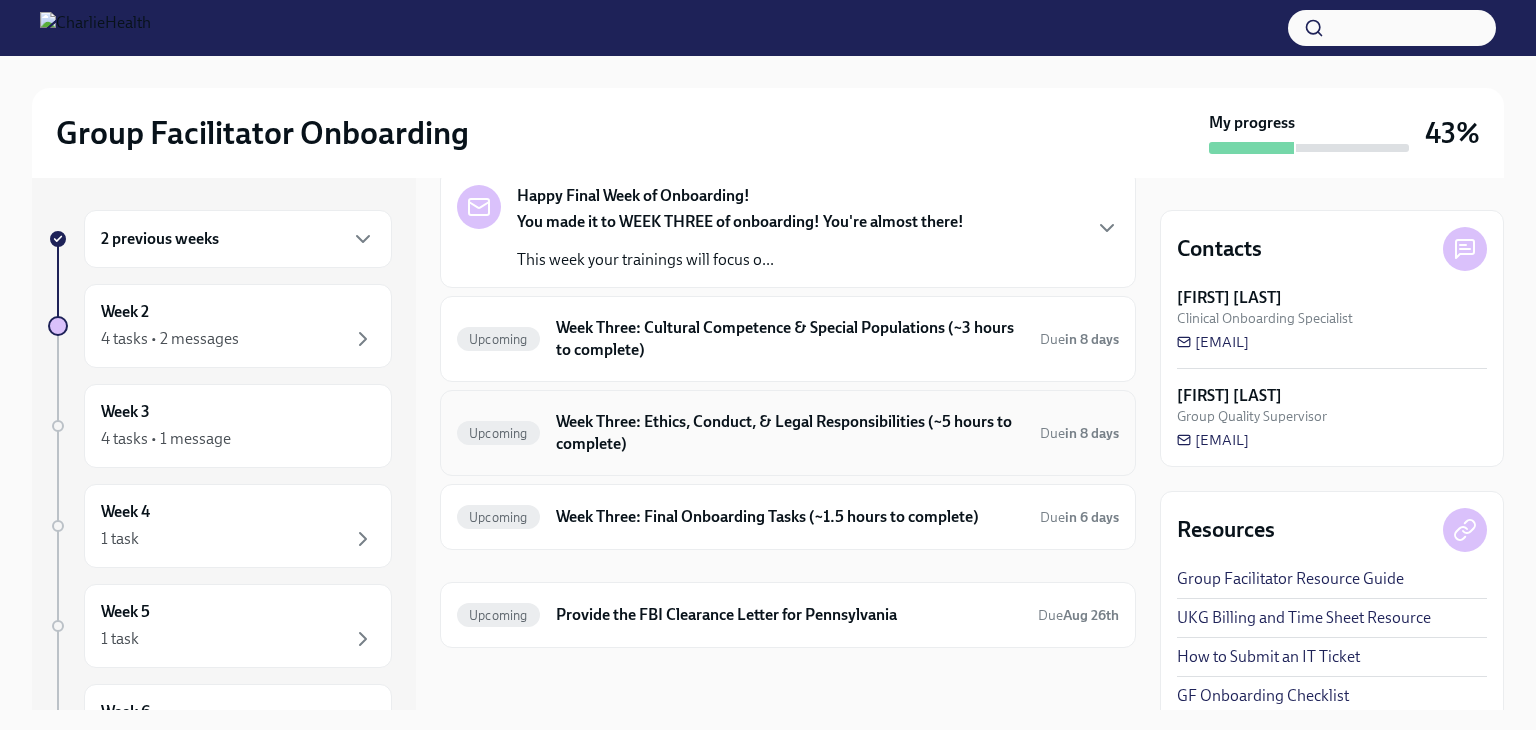 click on "Week Three: Ethics, Conduct, & Legal Responsibilities (~5 hours to complete)" at bounding box center (790, 433) 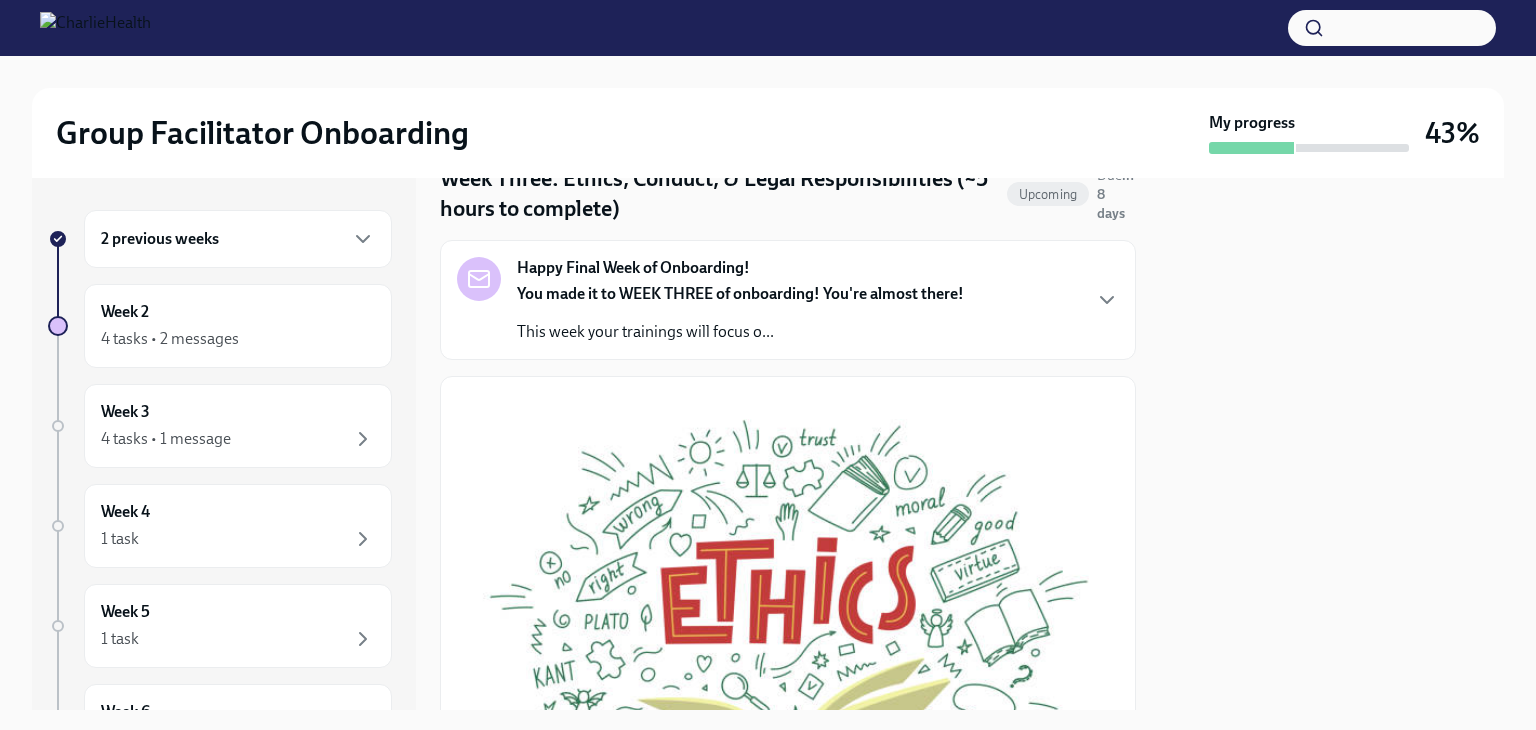 scroll, scrollTop: 0, scrollLeft: 0, axis: both 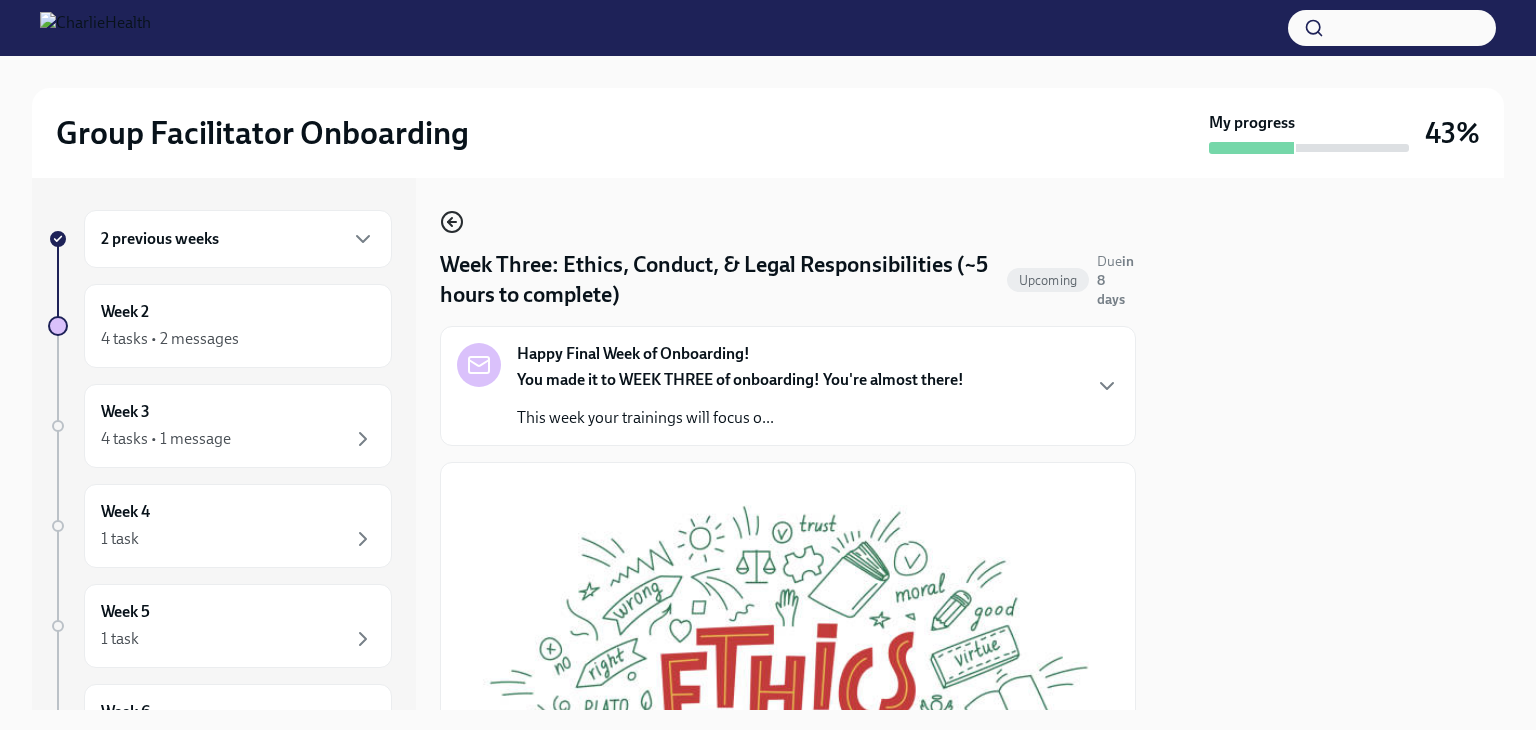 click 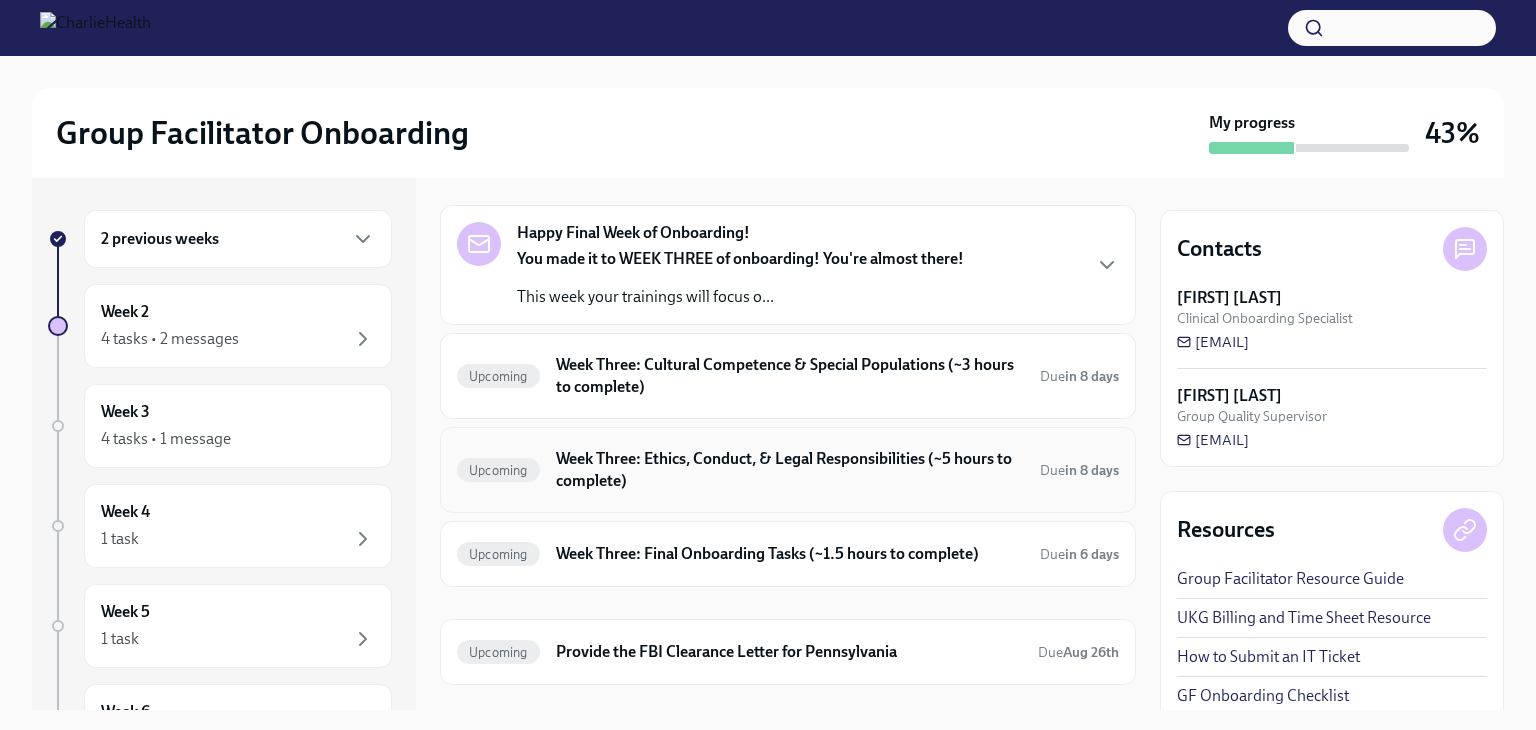 scroll, scrollTop: 100, scrollLeft: 0, axis: vertical 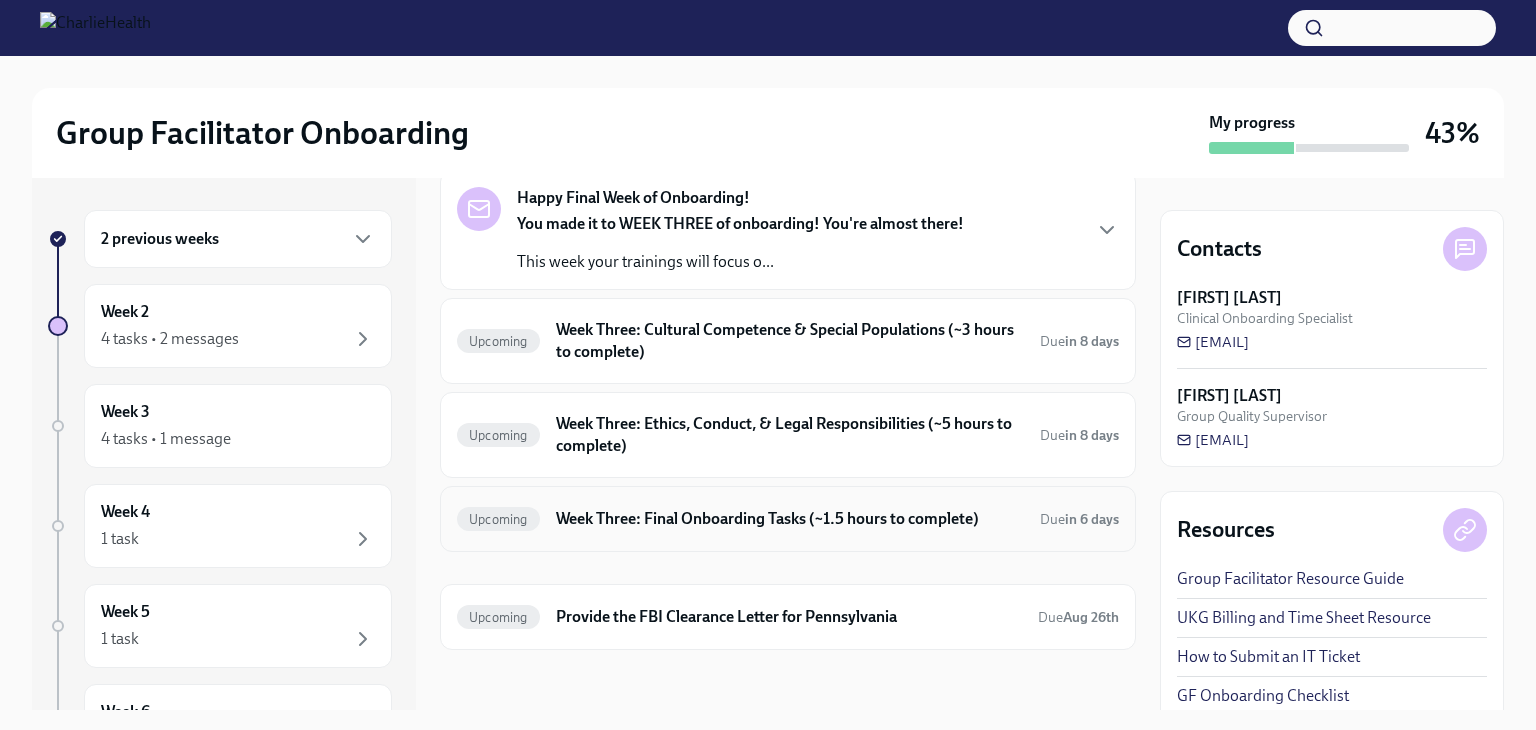 click on "Upcoming Week Three: Final Onboarding Tasks (~1.5 hours to complete) Due in 6 days" at bounding box center (788, 519) 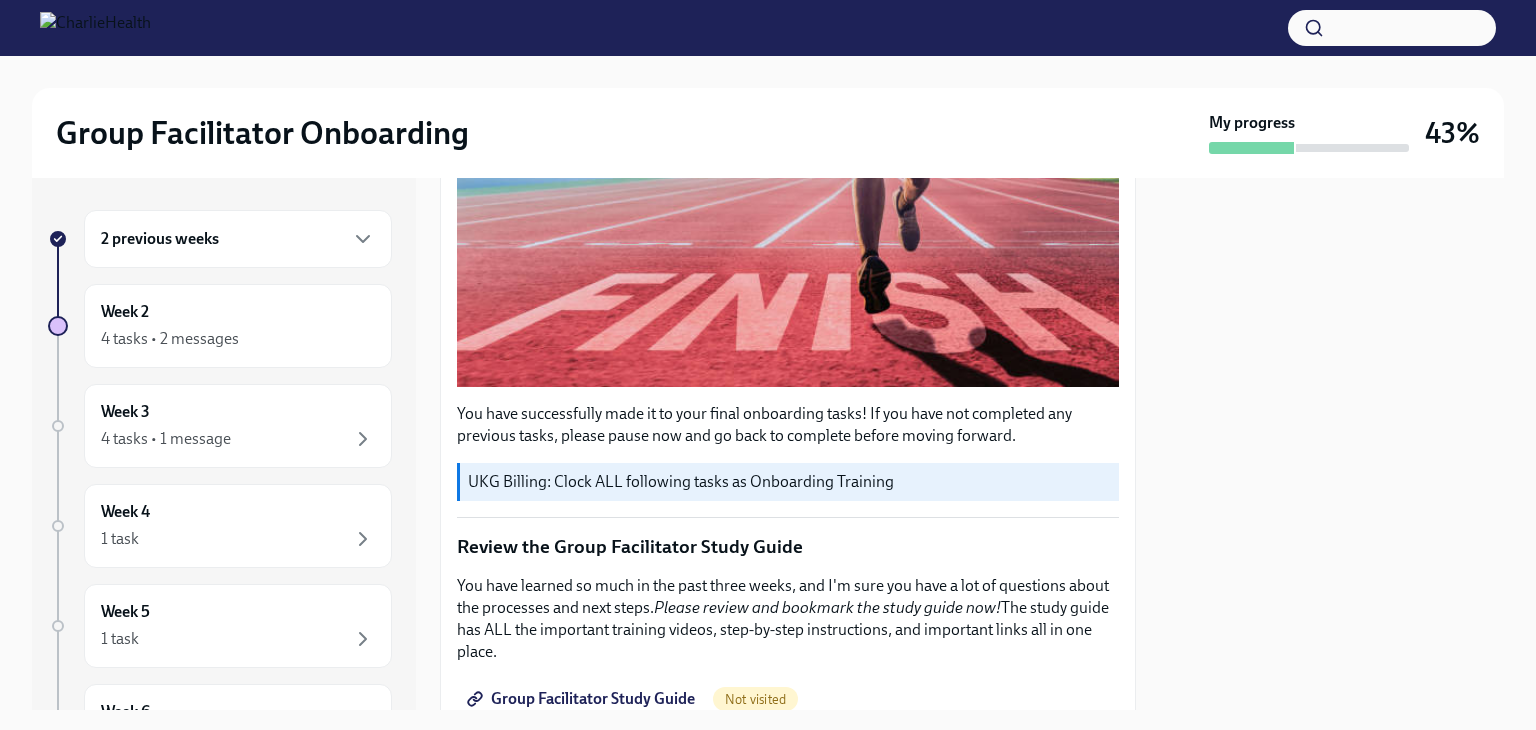 scroll, scrollTop: 800, scrollLeft: 0, axis: vertical 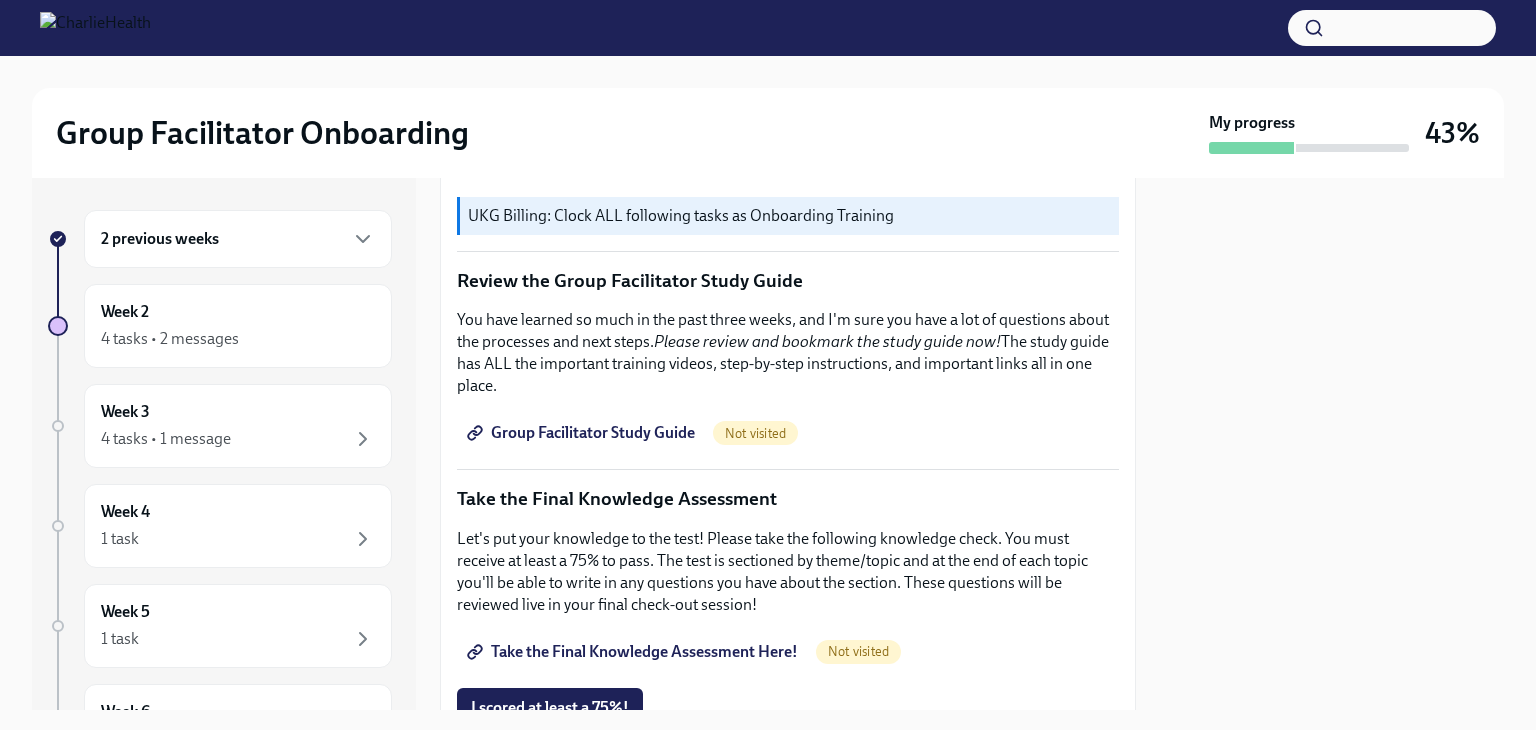 click on "Group Facilitator Study Guide" at bounding box center [583, 433] 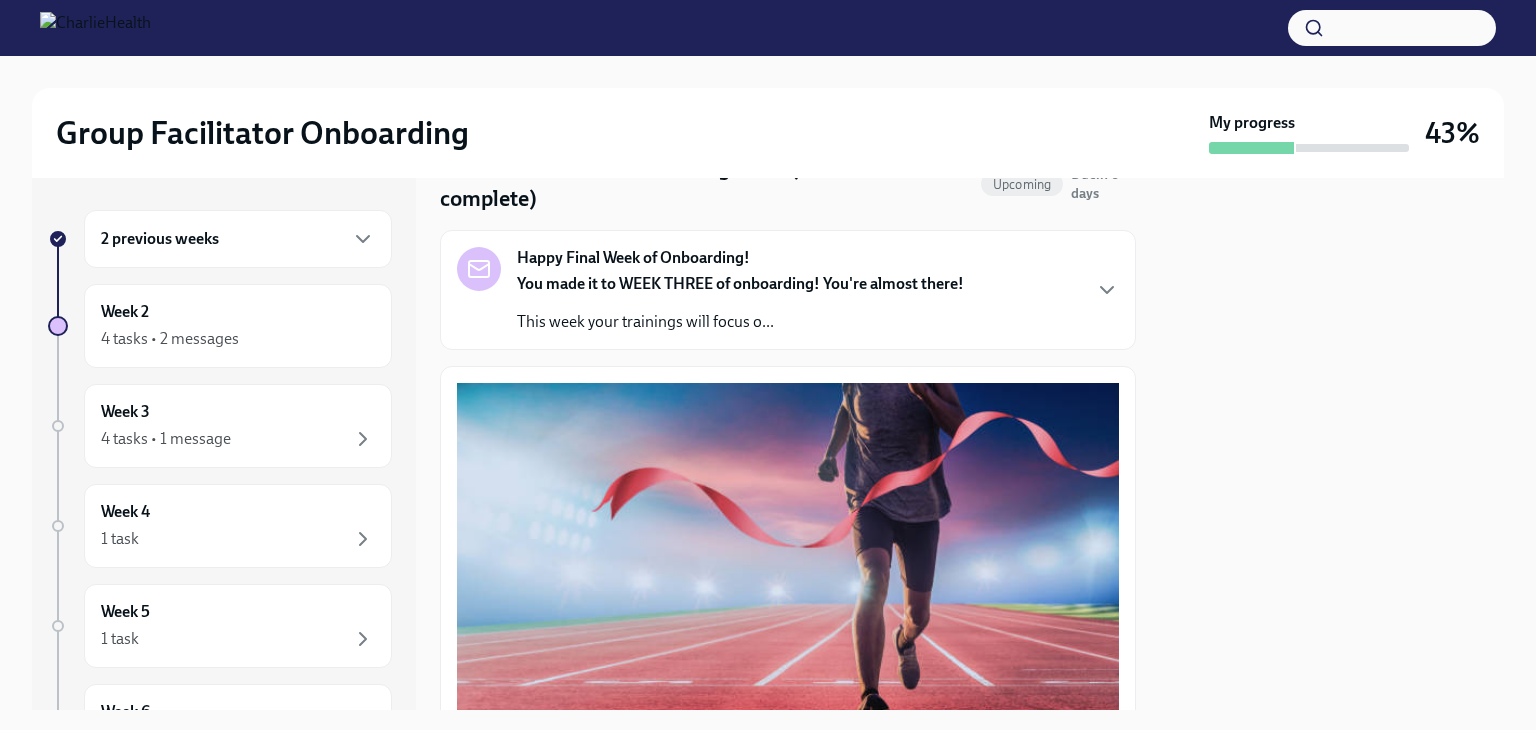 scroll, scrollTop: 0, scrollLeft: 0, axis: both 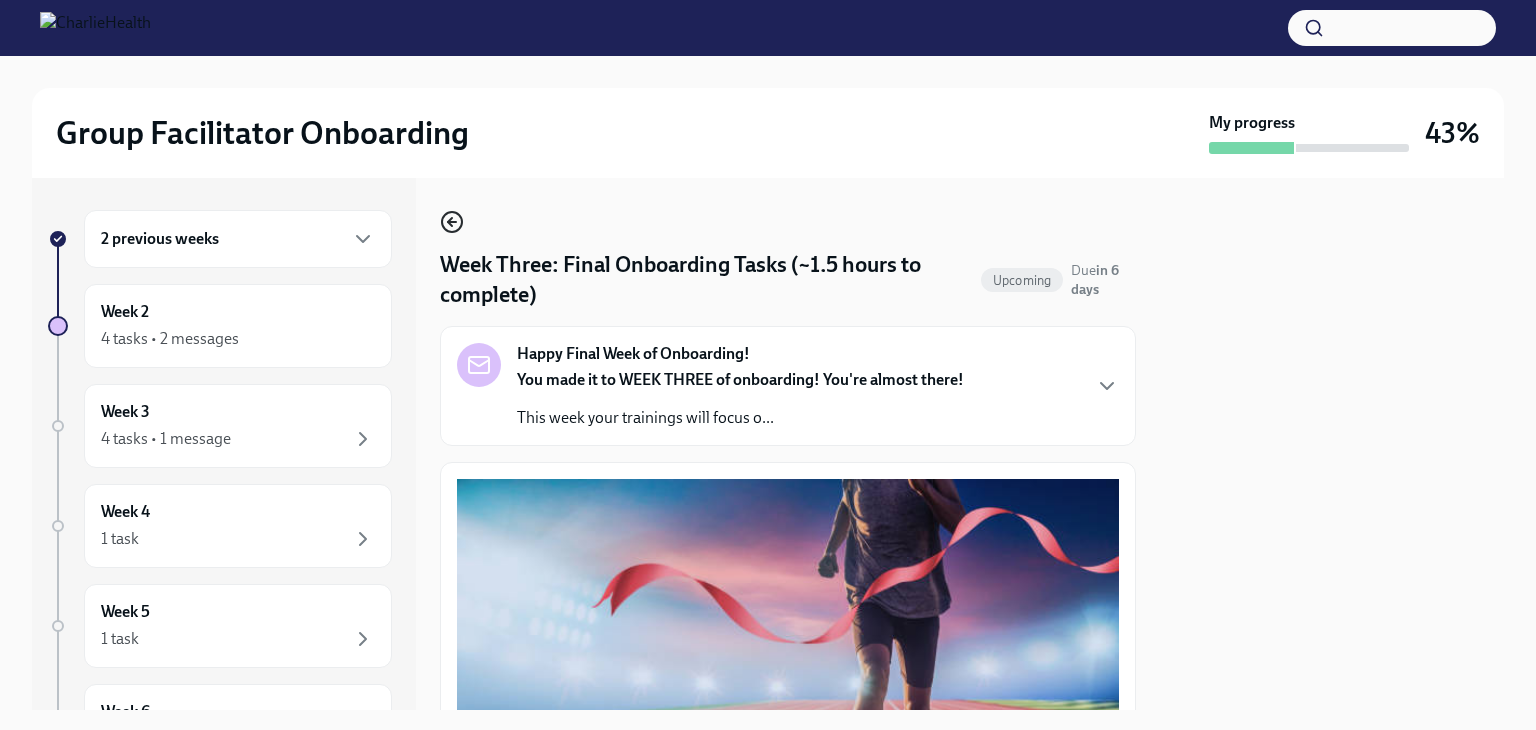 click 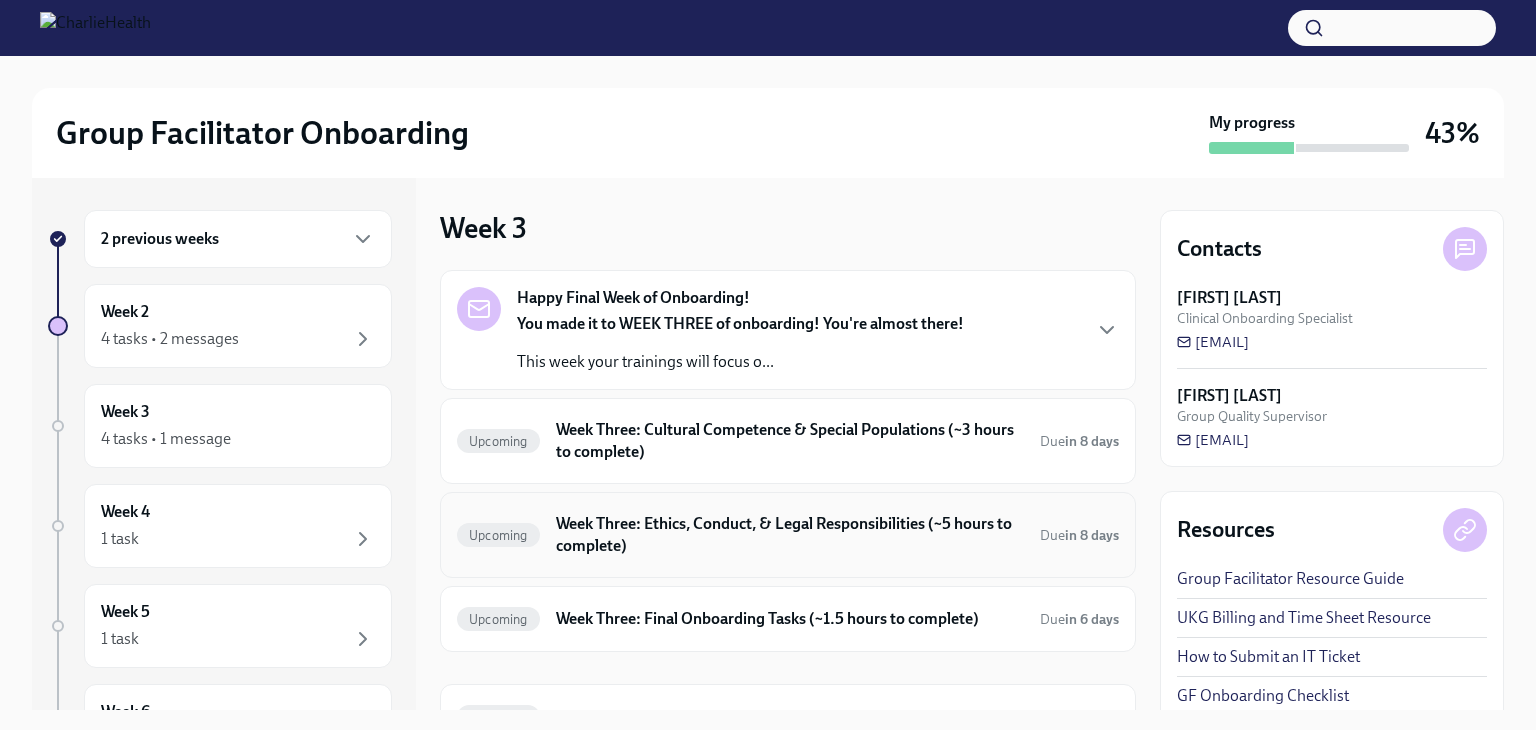 click on "Week Three: Ethics, Conduct, & Legal Responsibilities (~5 hours to complete)" at bounding box center [790, 535] 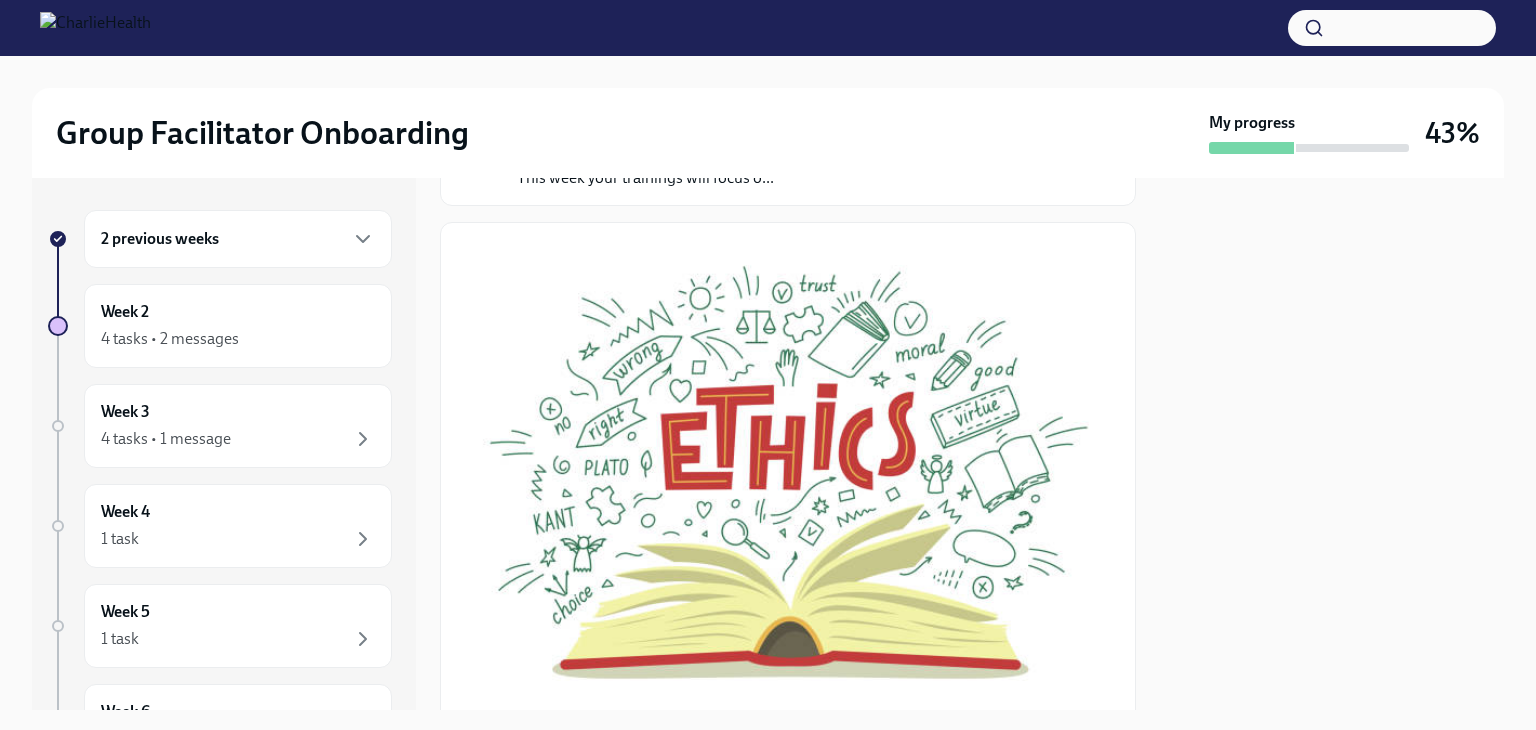 scroll, scrollTop: 100, scrollLeft: 0, axis: vertical 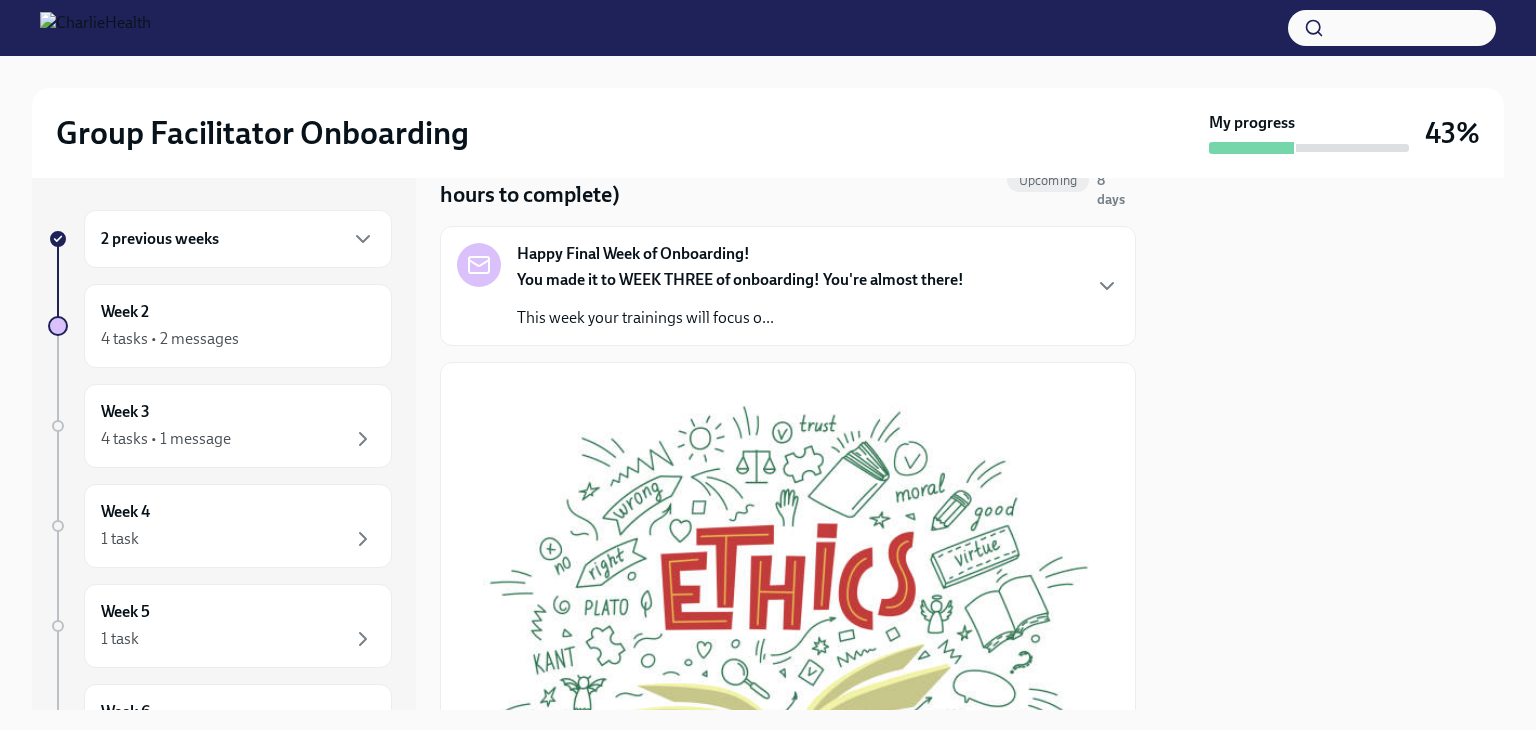 click on "2 previous weeks" at bounding box center (238, 239) 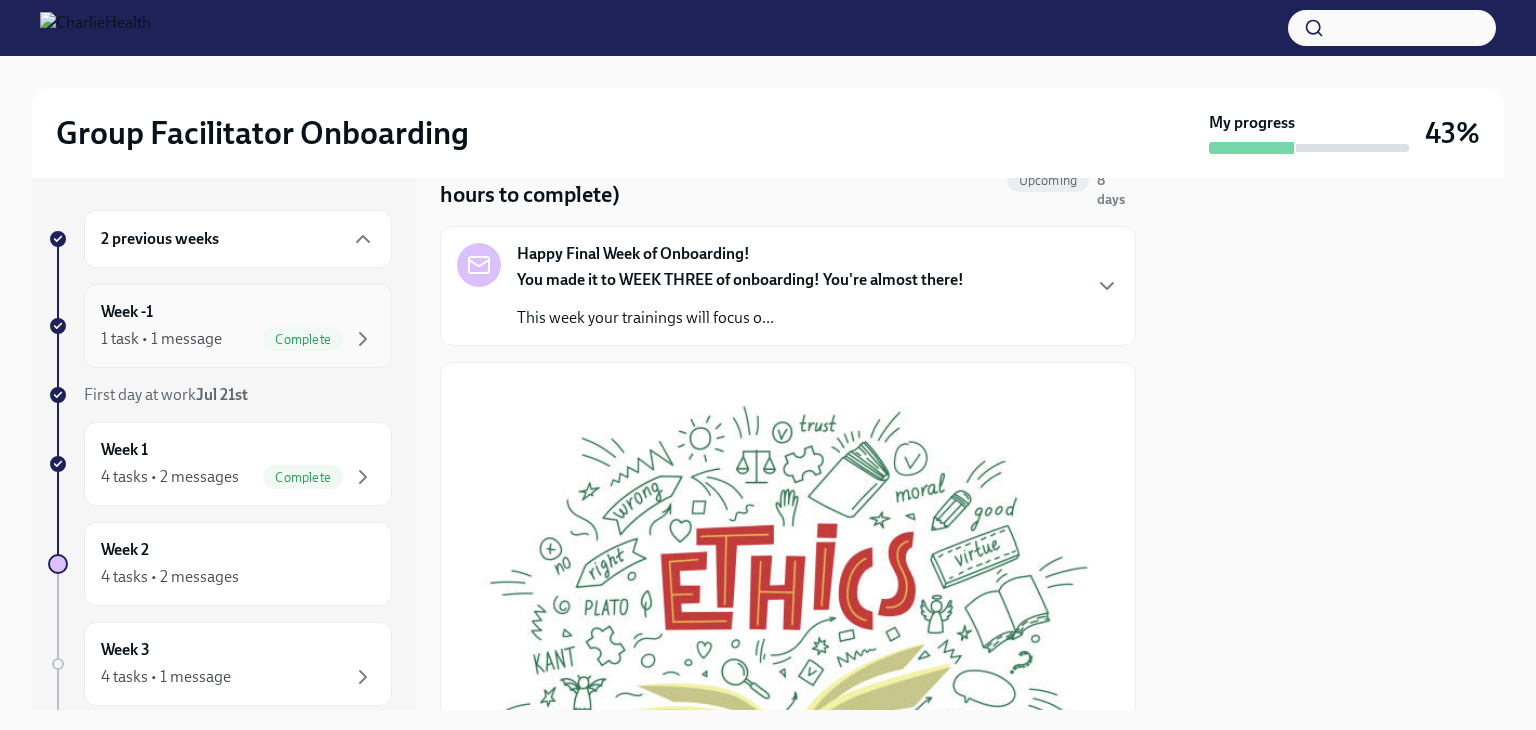click on "Complete" at bounding box center [303, 339] 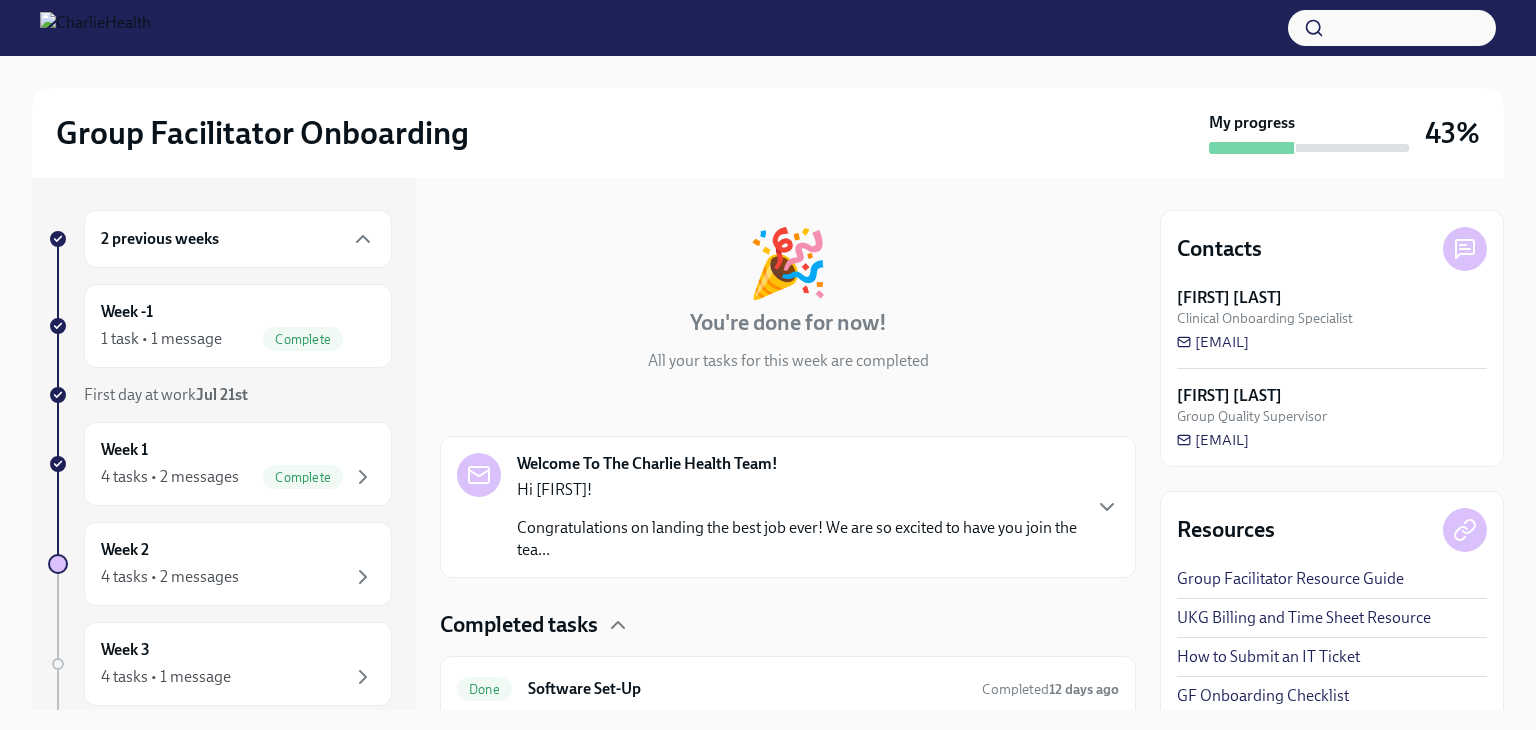 scroll, scrollTop: 147, scrollLeft: 0, axis: vertical 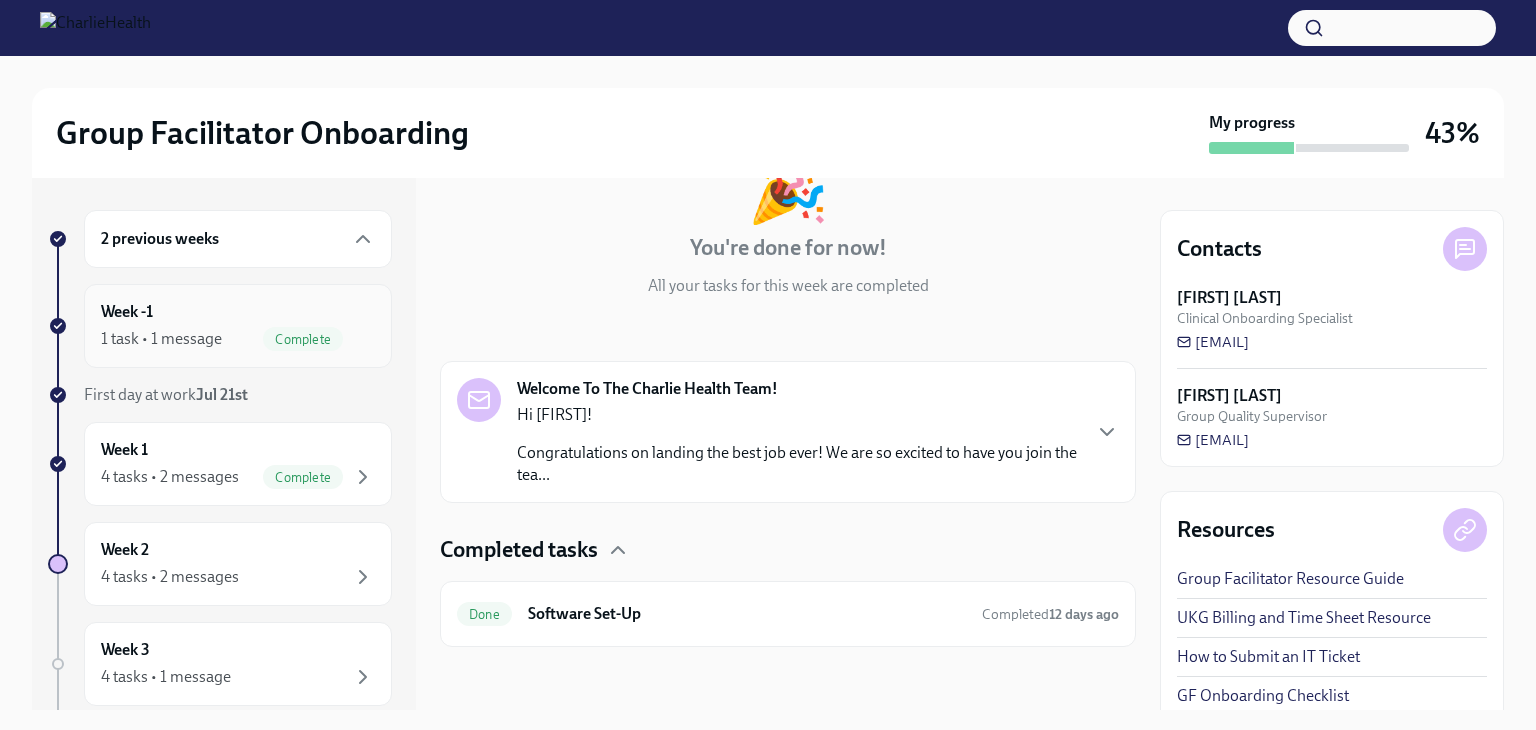 click on "Week -1 1 task • 1 message Complete" at bounding box center (238, 326) 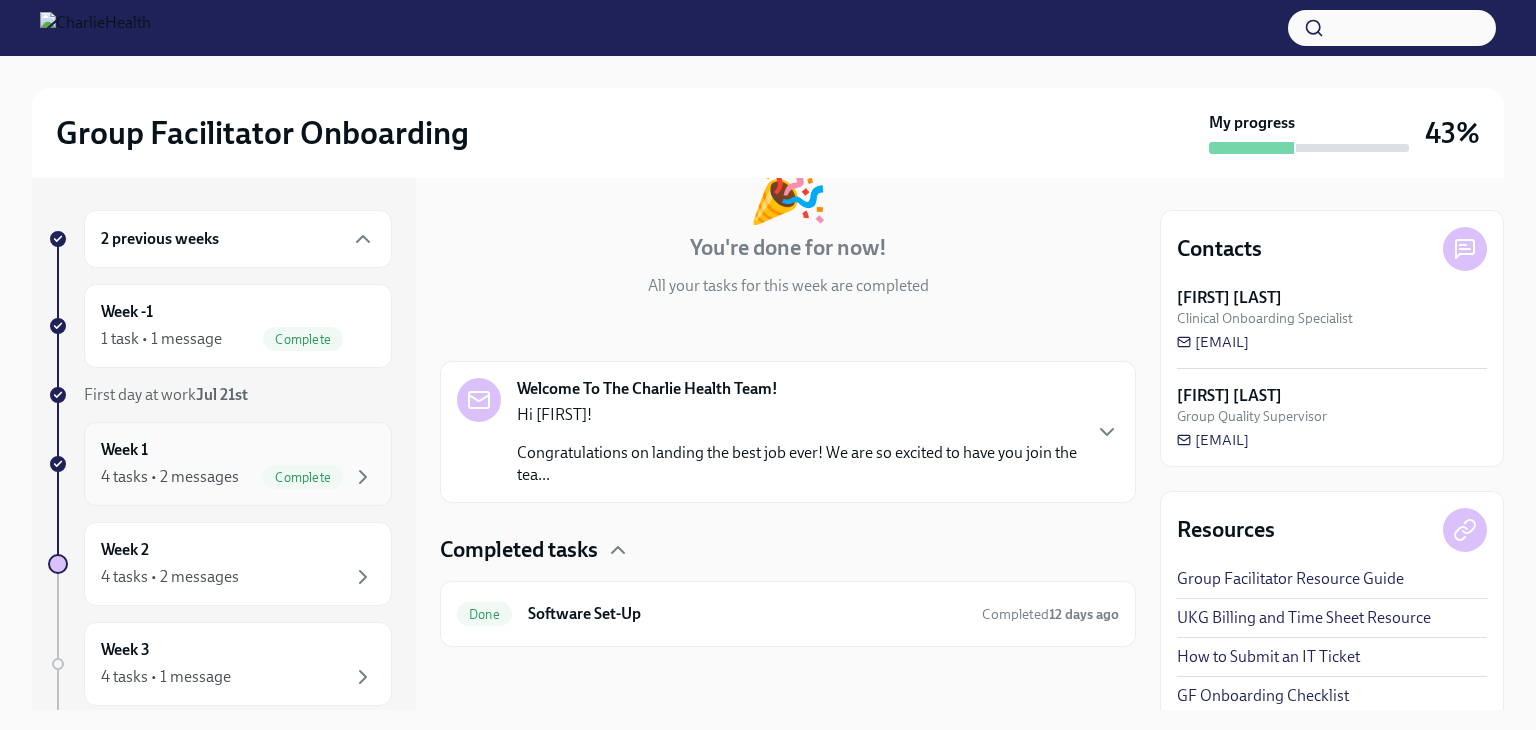 click on "4 tasks • 2 messages" at bounding box center [170, 477] 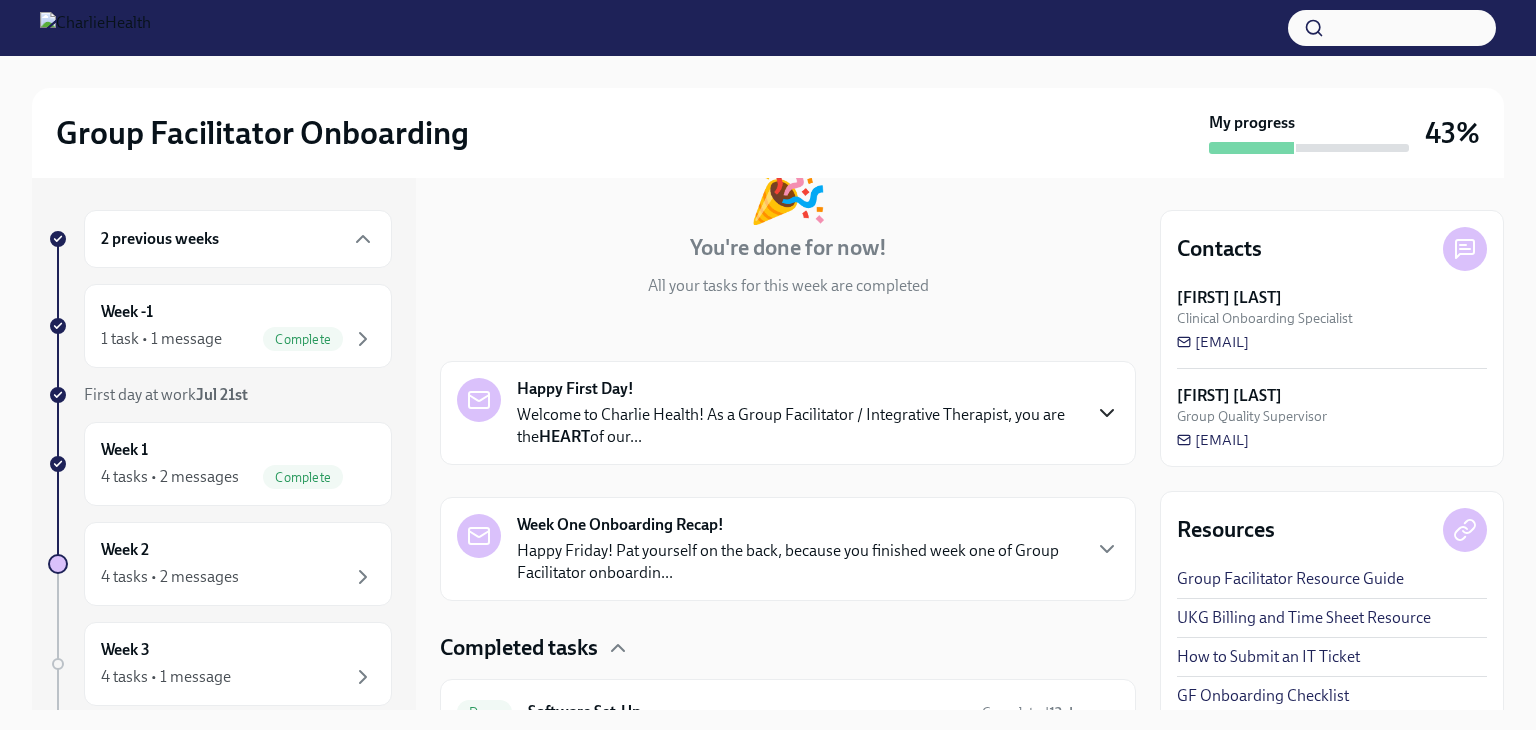 click 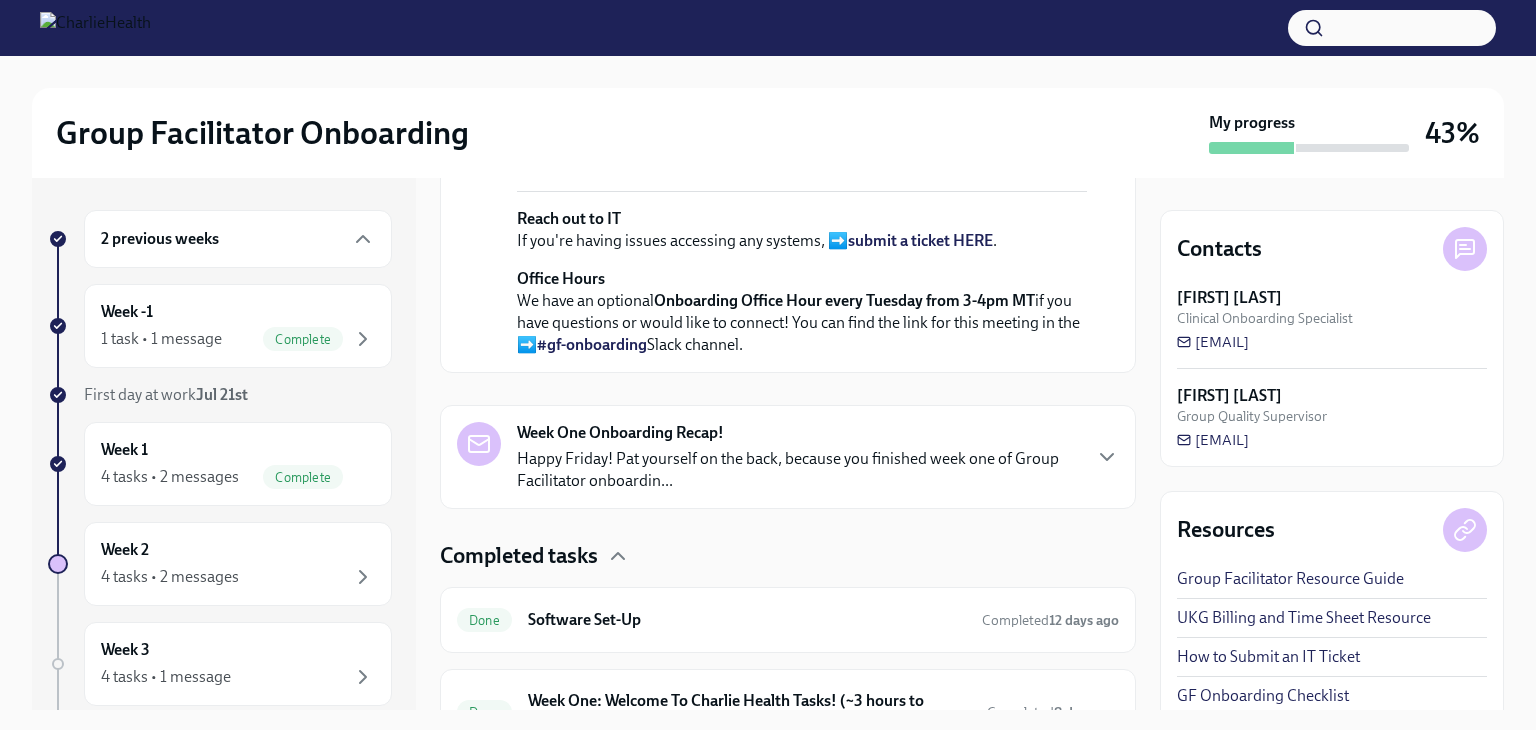 scroll, scrollTop: 1047, scrollLeft: 0, axis: vertical 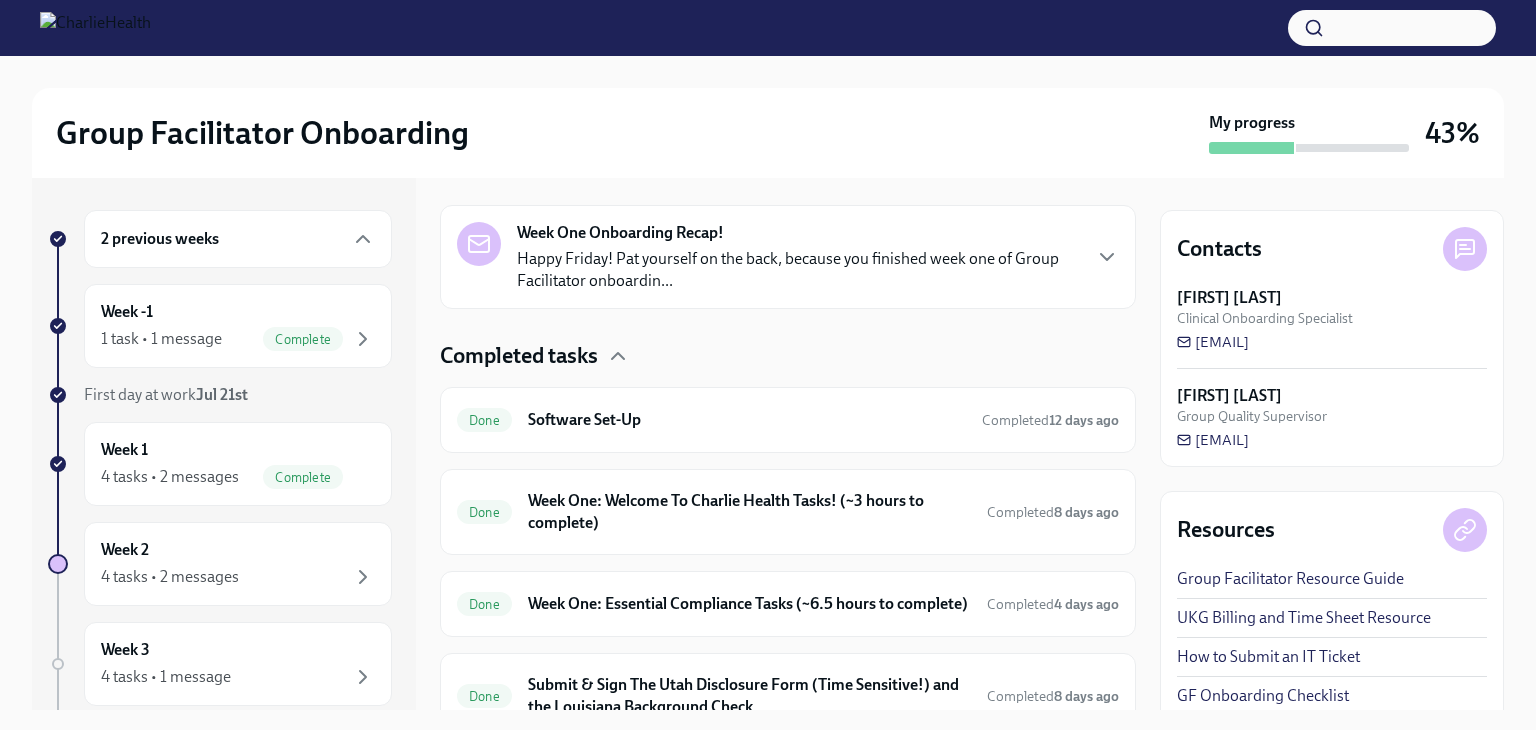 click on "Week One Onboarding Recap! Happy Friday! Pat yourself on the back, because you finished week one of Group Facilitator onboardin..." at bounding box center (788, 257) 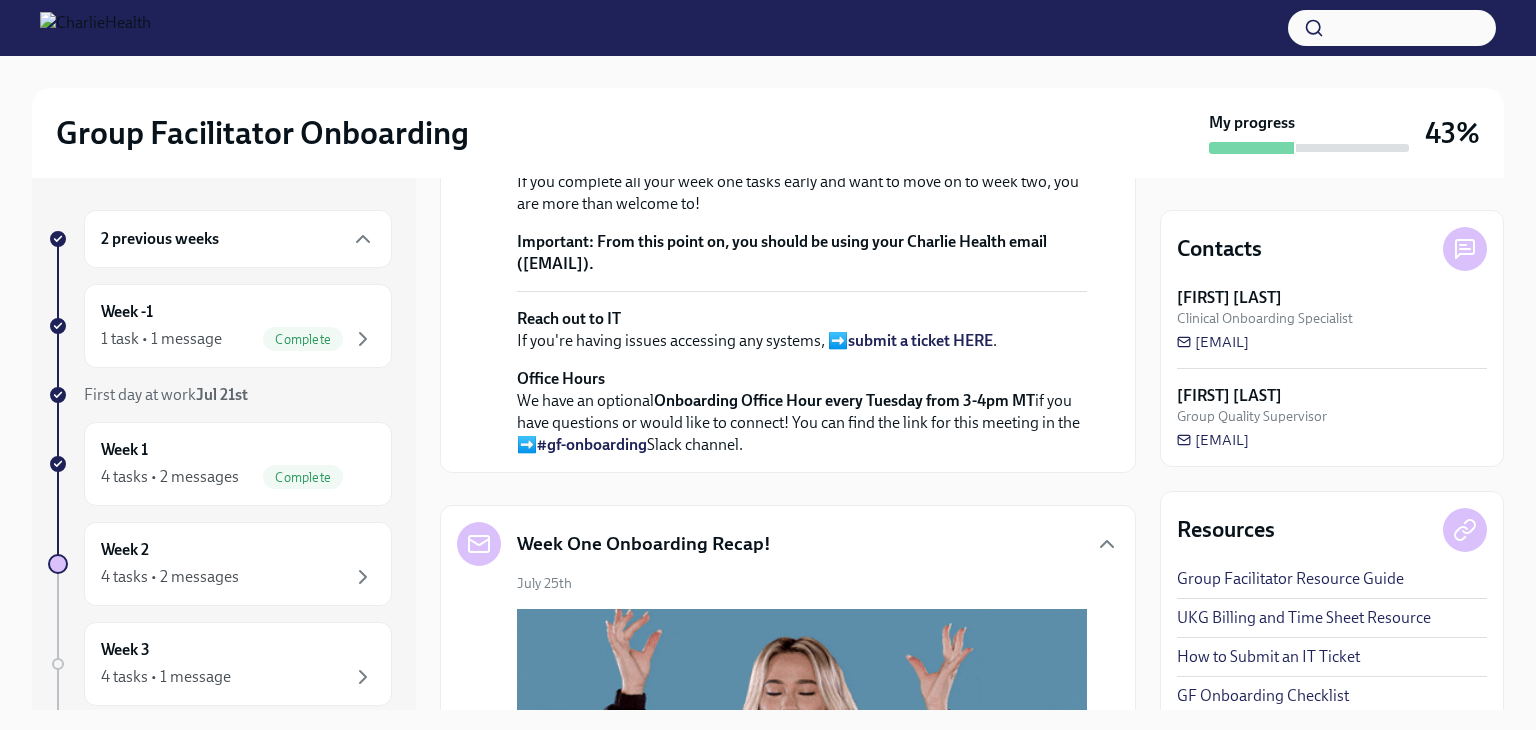 scroll, scrollTop: 1047, scrollLeft: 0, axis: vertical 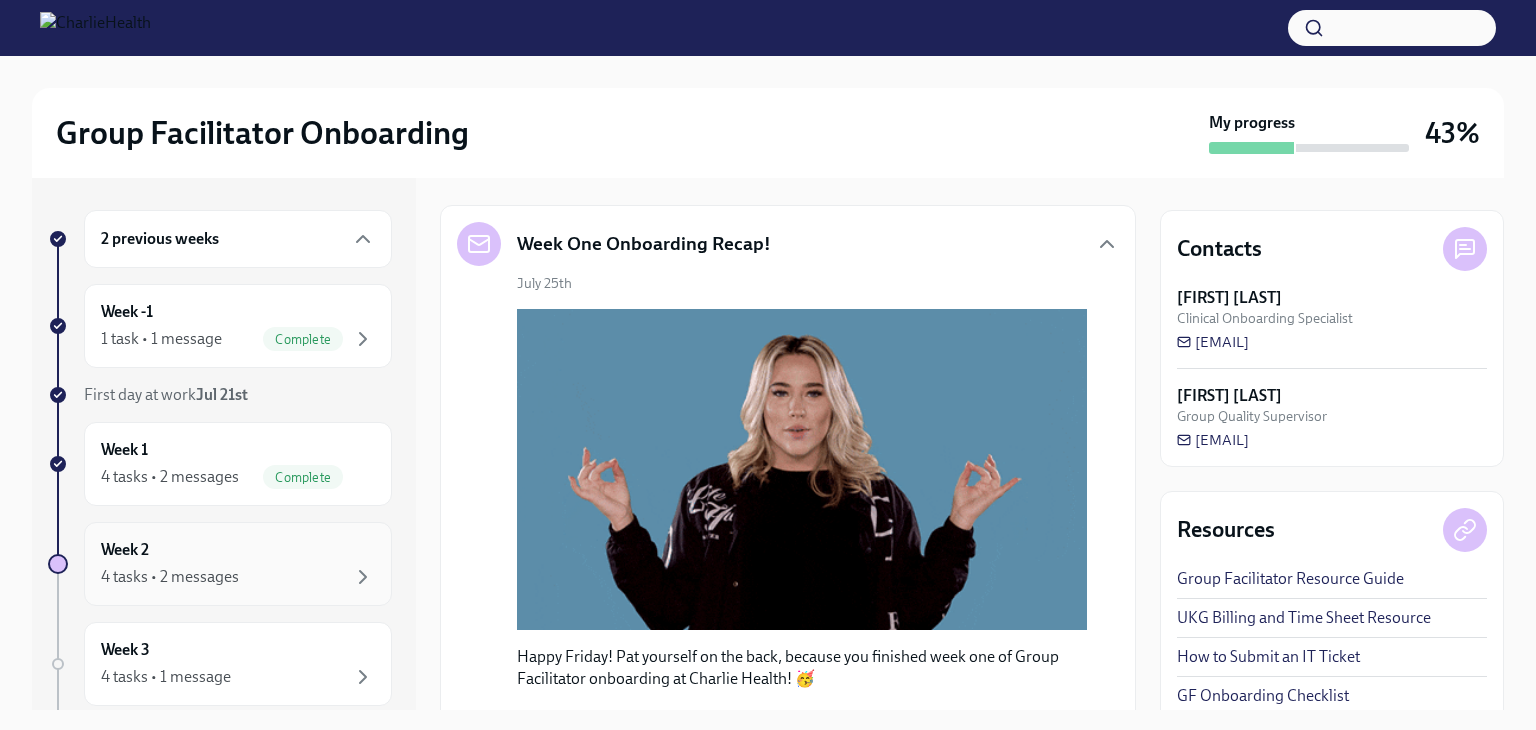 click on "Week 2 4 tasks • 2 messages" at bounding box center [238, 564] 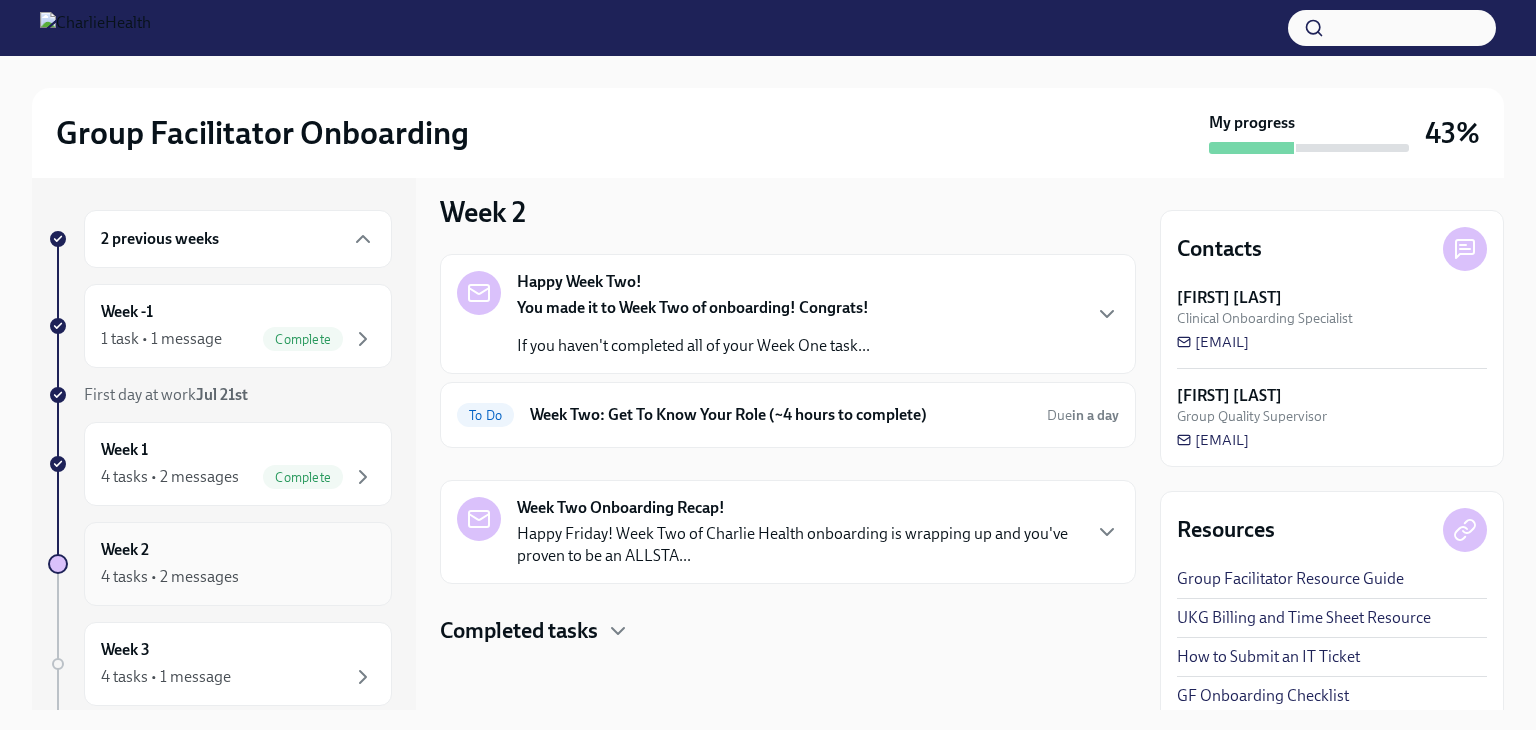 scroll, scrollTop: 15, scrollLeft: 0, axis: vertical 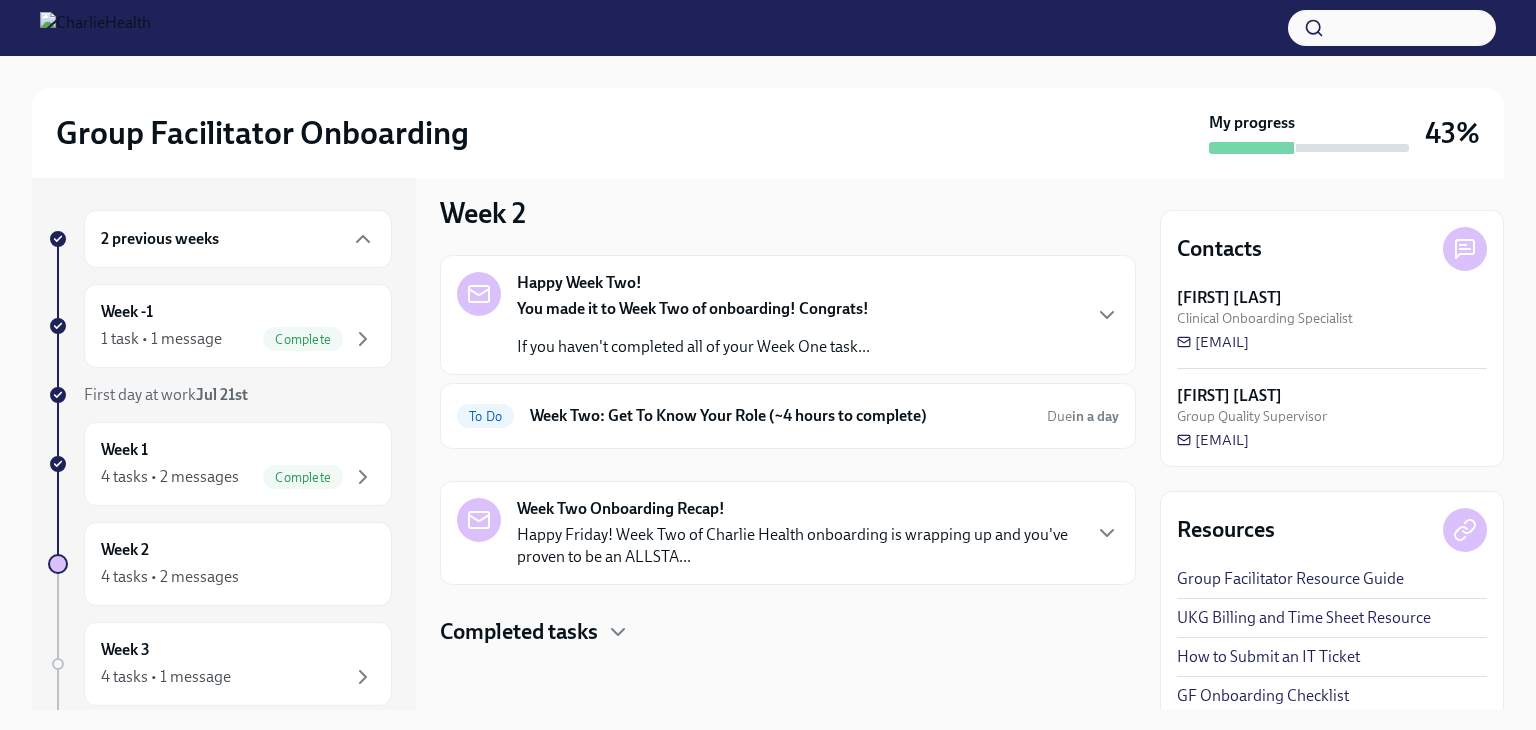 click on "Happy Friday! Week Two of Charlie Health onboarding is wrapping up and you've proven to be an ALLSTA..." at bounding box center [798, 546] 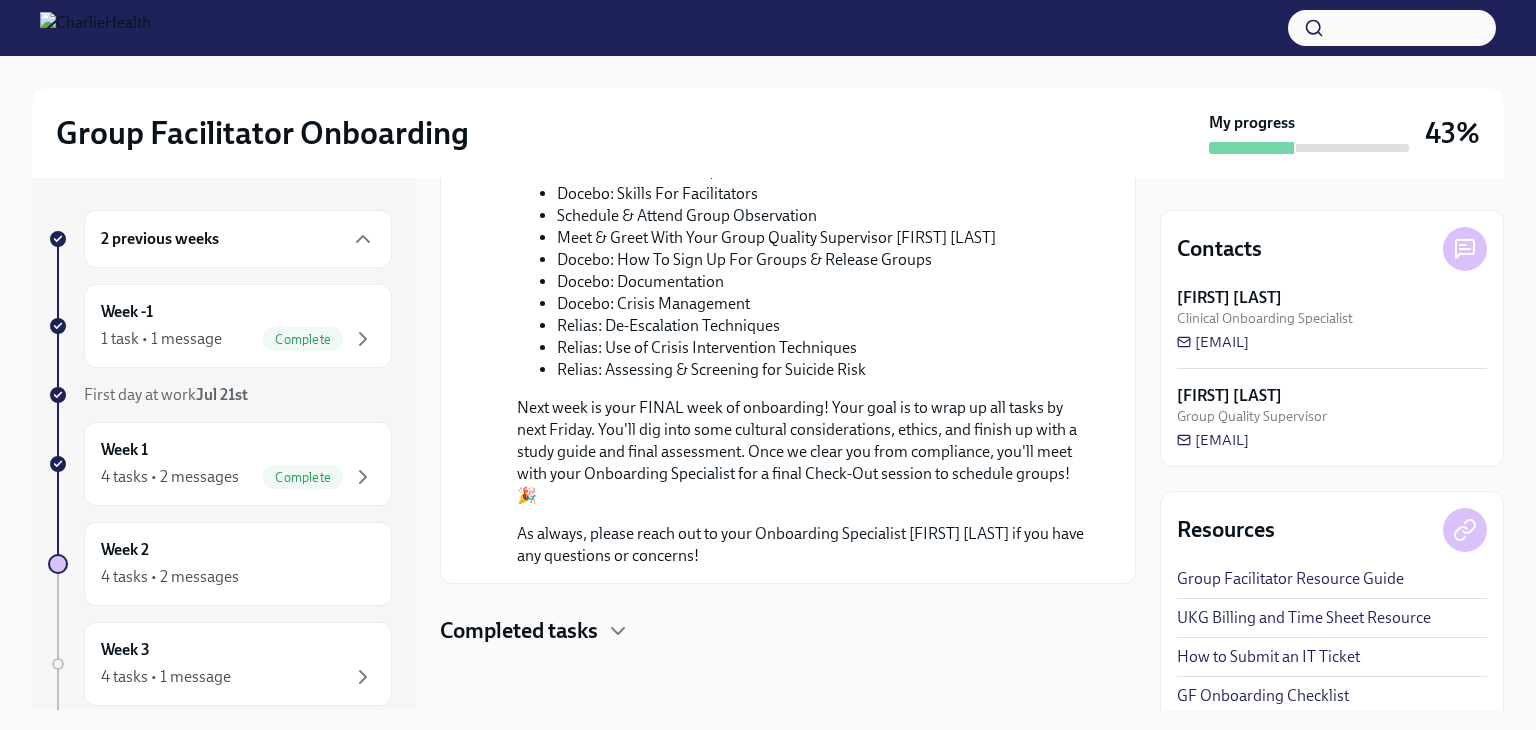 scroll, scrollTop: 952, scrollLeft: 0, axis: vertical 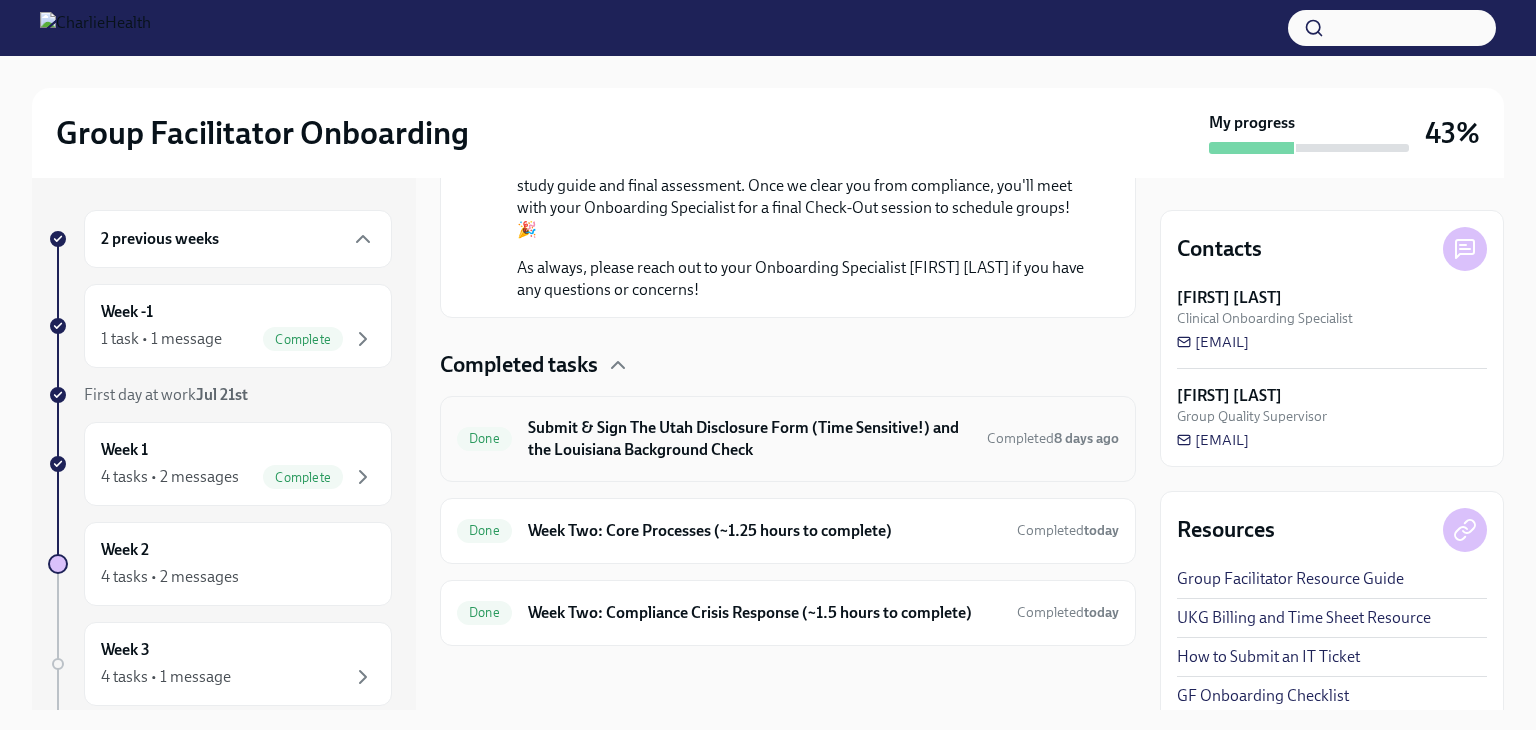 click on "Submit & Sign The Utah Disclosure Form (Time Sensitive!) and the Louisiana Background Check" at bounding box center [749, 439] 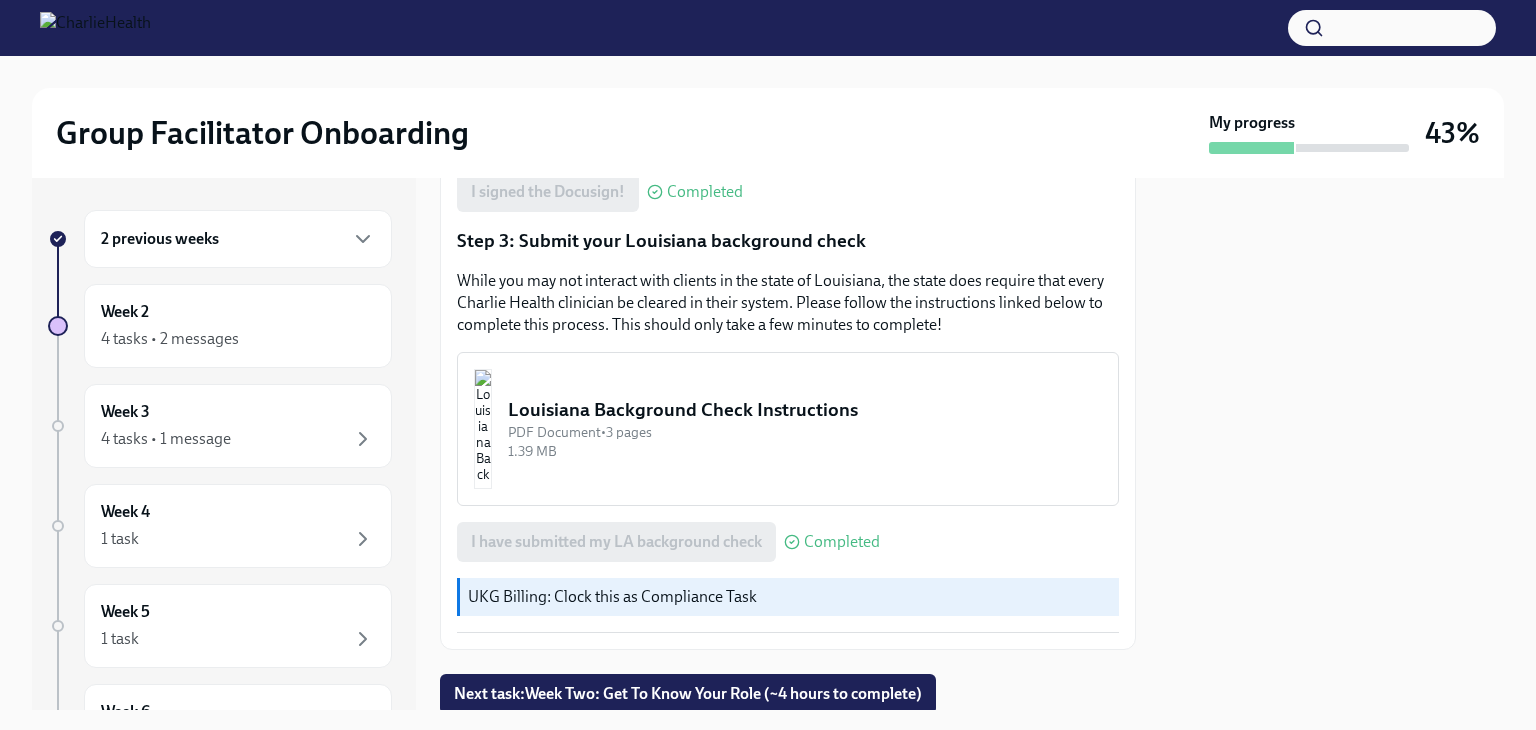 scroll, scrollTop: 683, scrollLeft: 0, axis: vertical 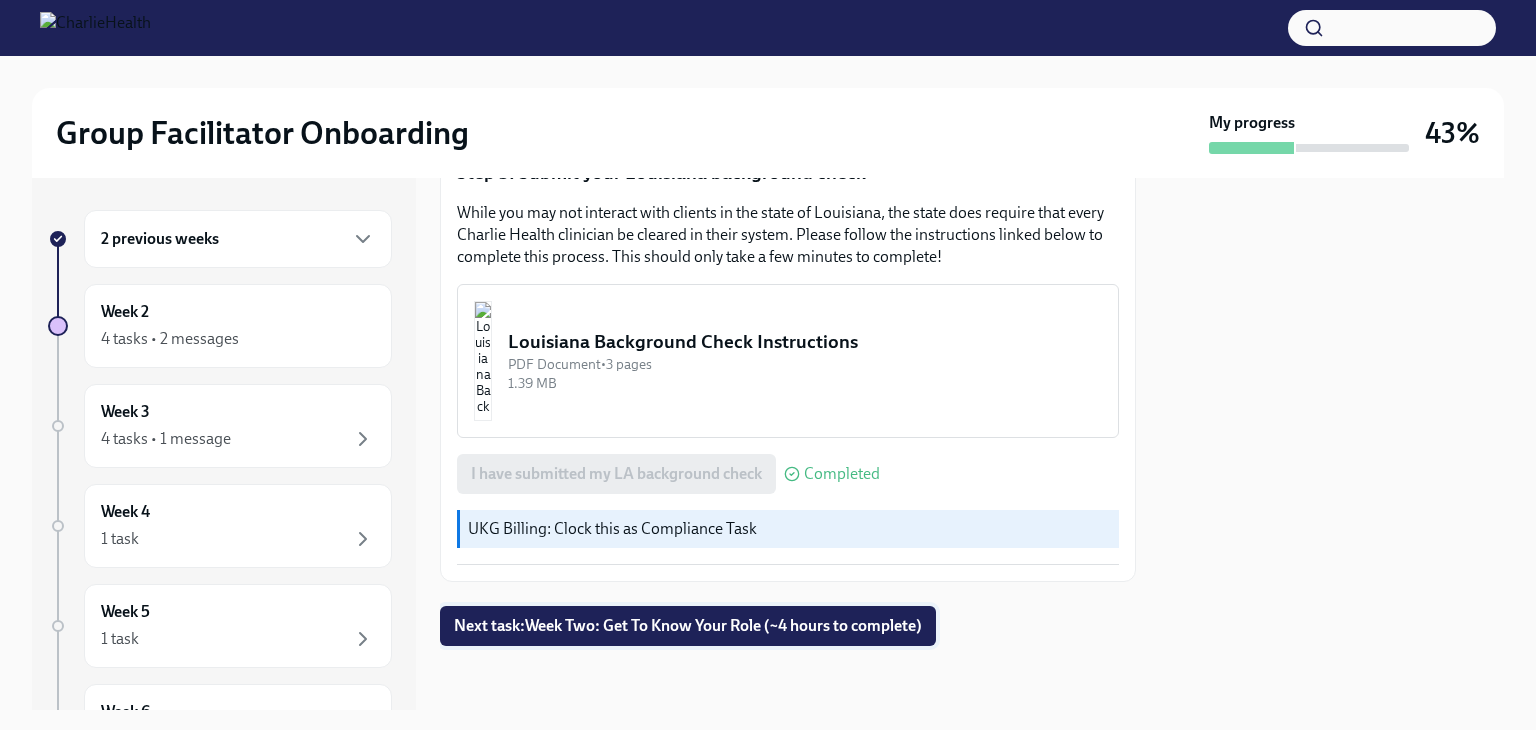click on "Next task :  Week Two: Get To Know Your Role (~4 hours to complete)" at bounding box center [688, 626] 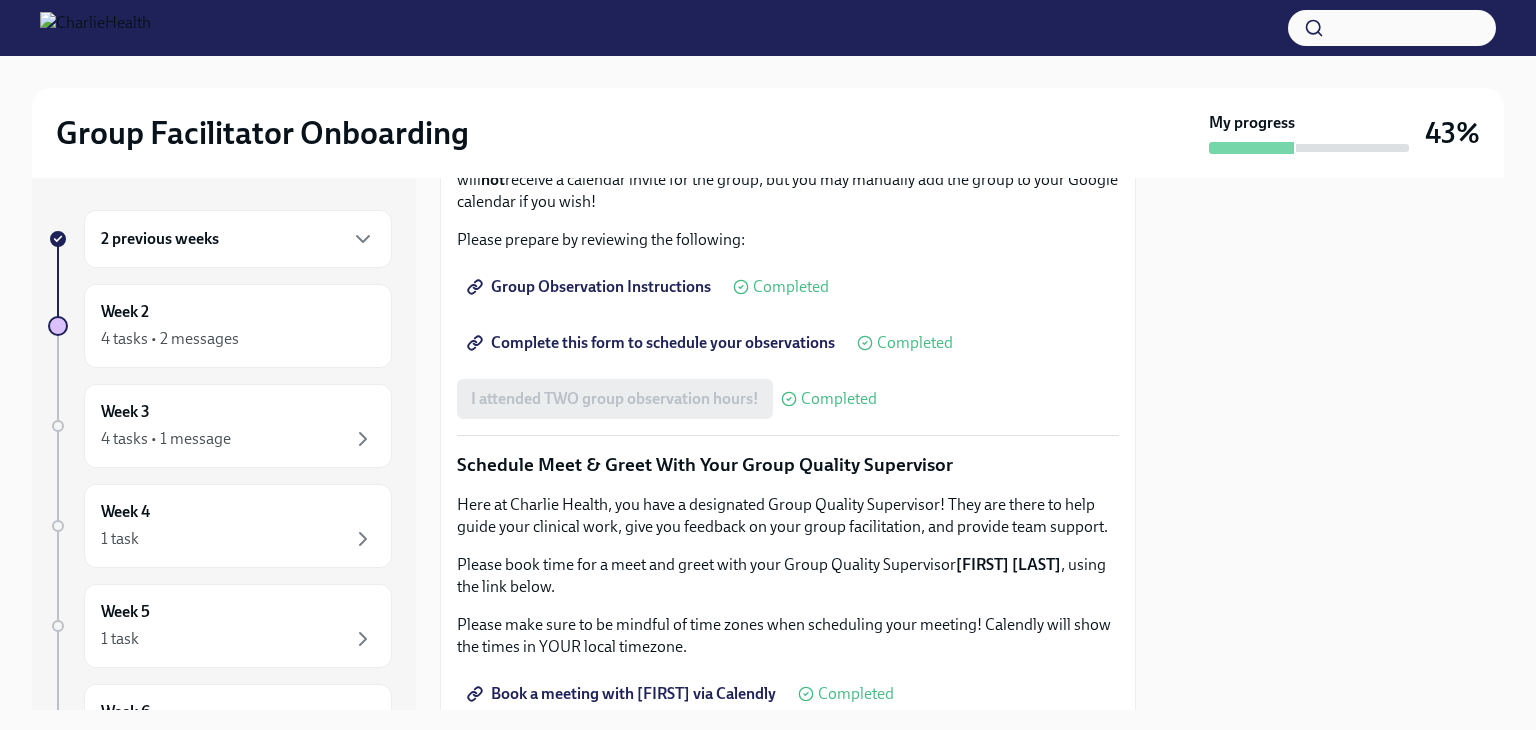 scroll, scrollTop: 1500, scrollLeft: 0, axis: vertical 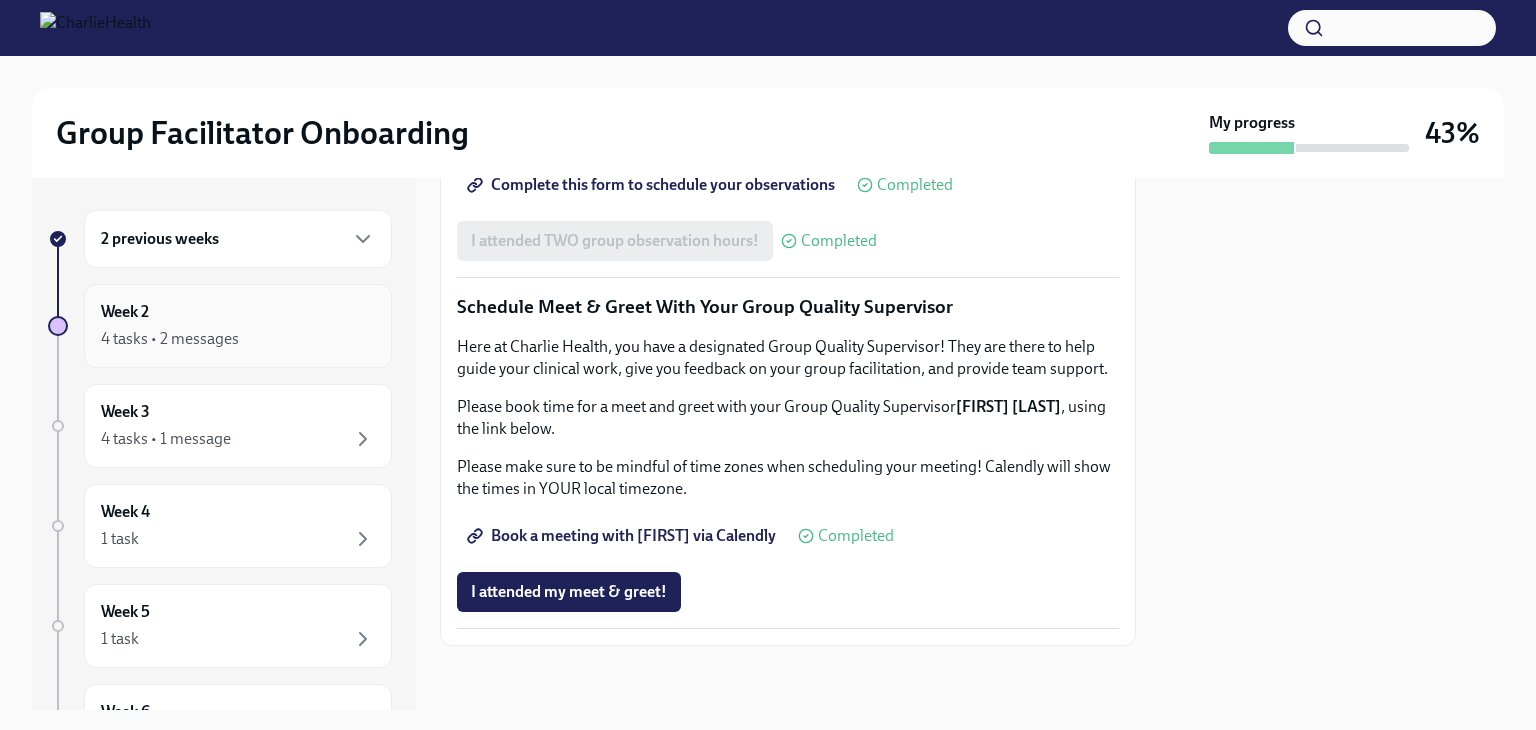 click on "4 tasks • 2 messages" at bounding box center (238, 339) 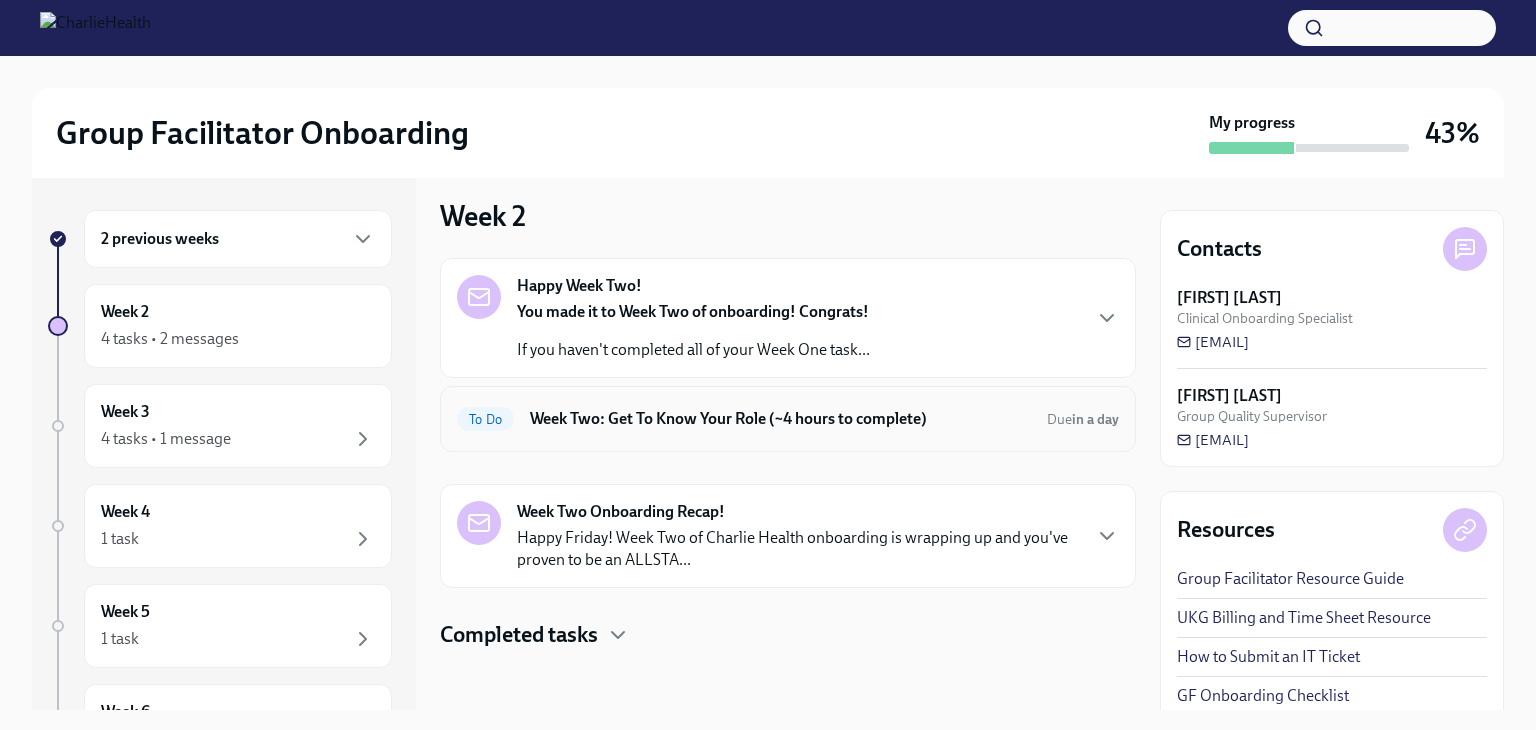 scroll, scrollTop: 15, scrollLeft: 0, axis: vertical 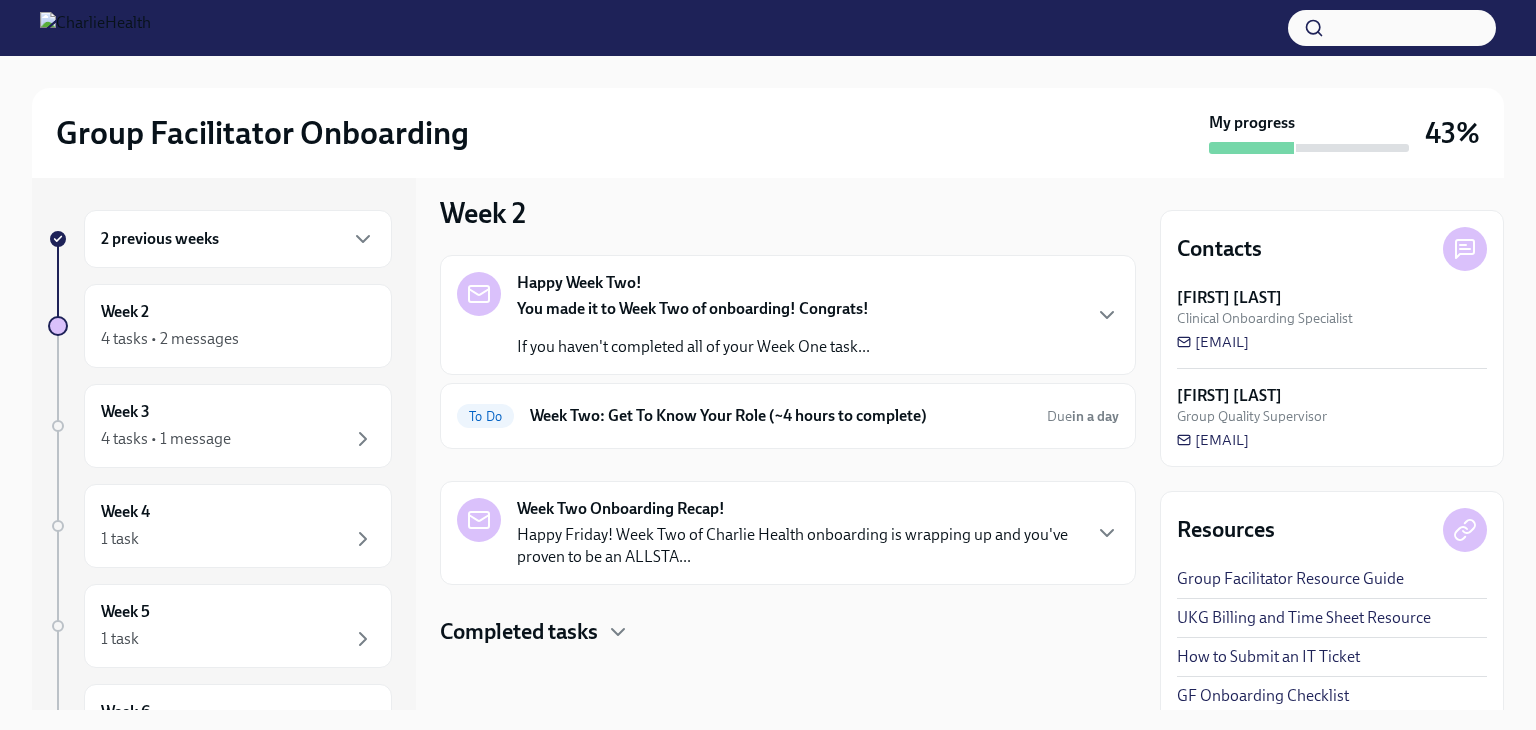 click on "Happy Week Two! You made it to Week Two of onboarding! Congrats!
If you haven't completed all of your Week One task..." at bounding box center (788, 315) 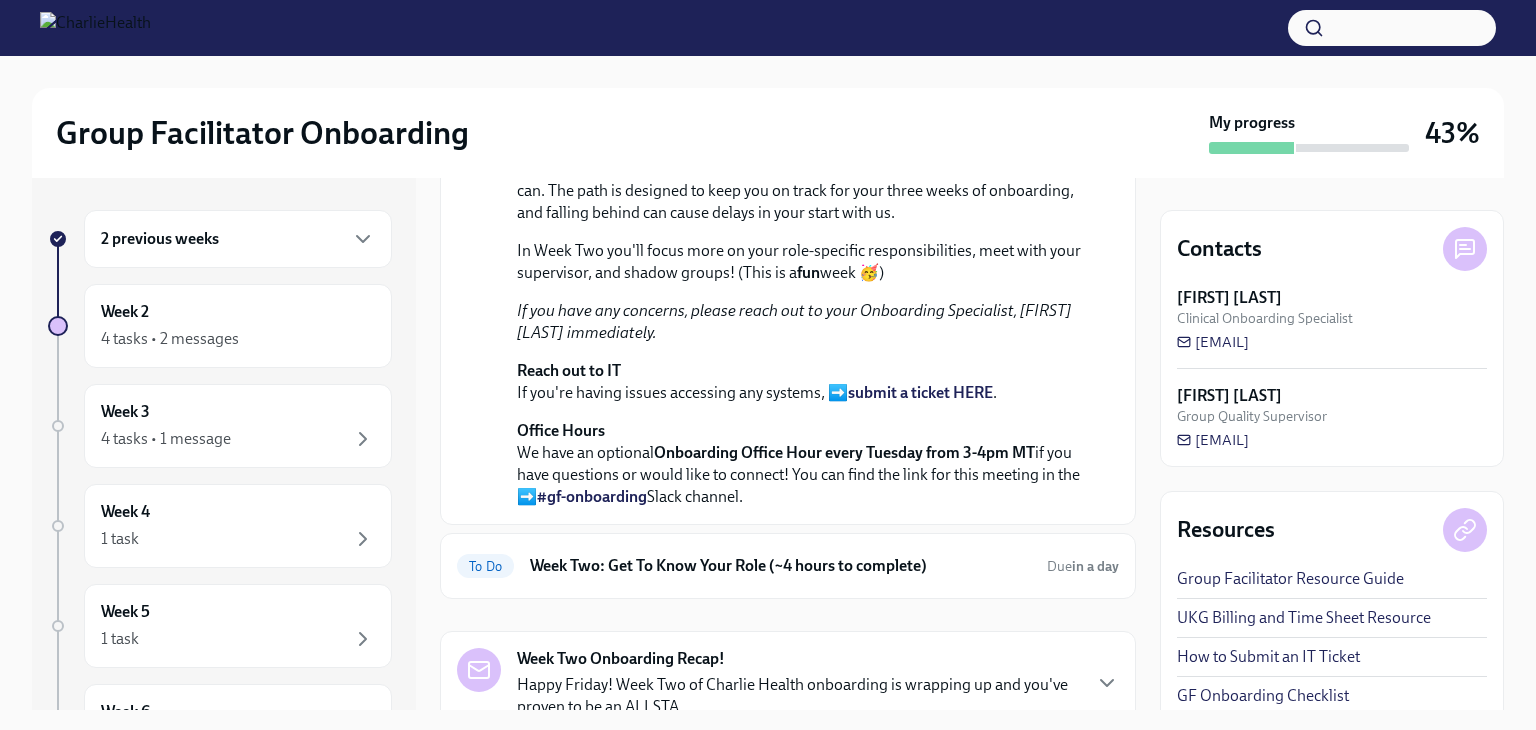 scroll, scrollTop: 265, scrollLeft: 0, axis: vertical 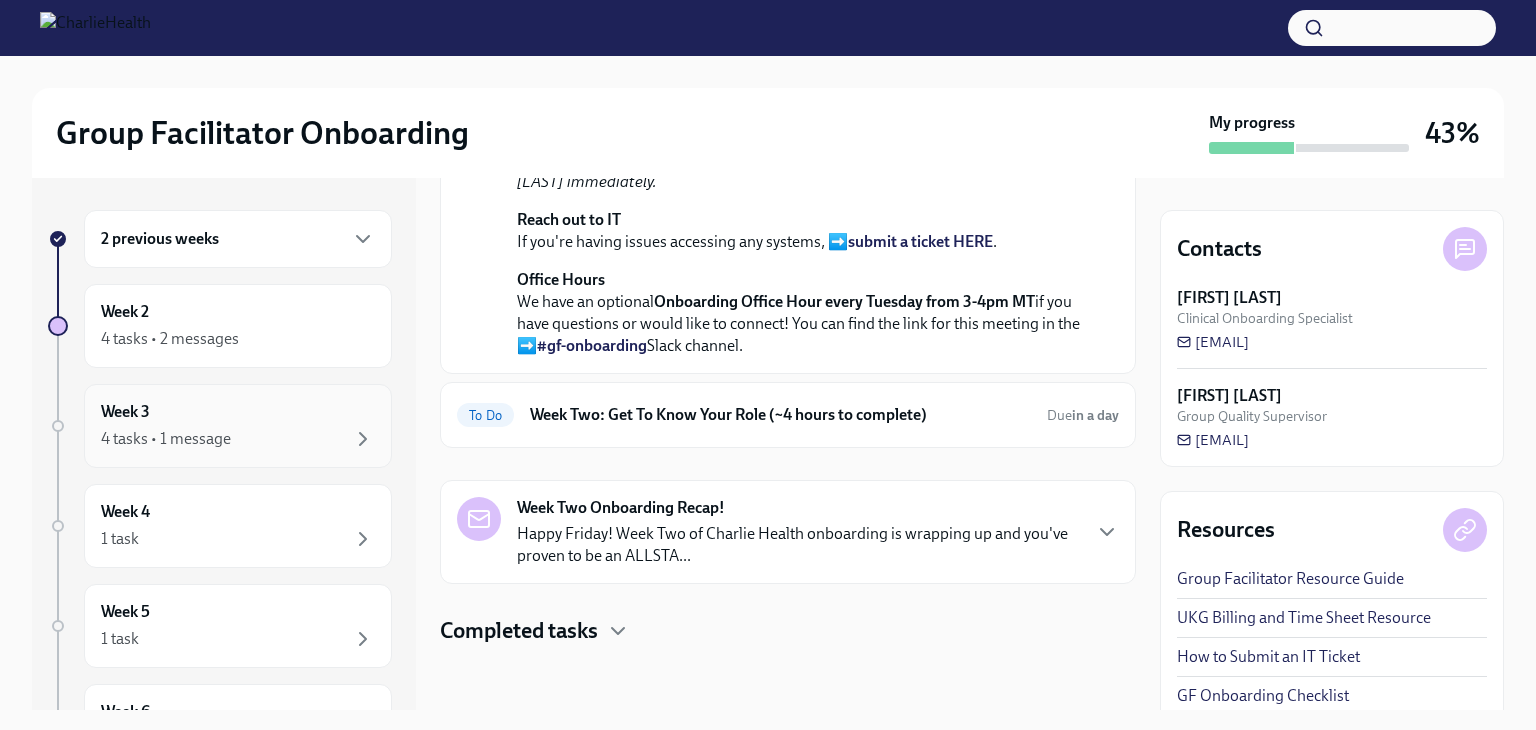 click on "Week 3 4 tasks • 1 message" at bounding box center (238, 426) 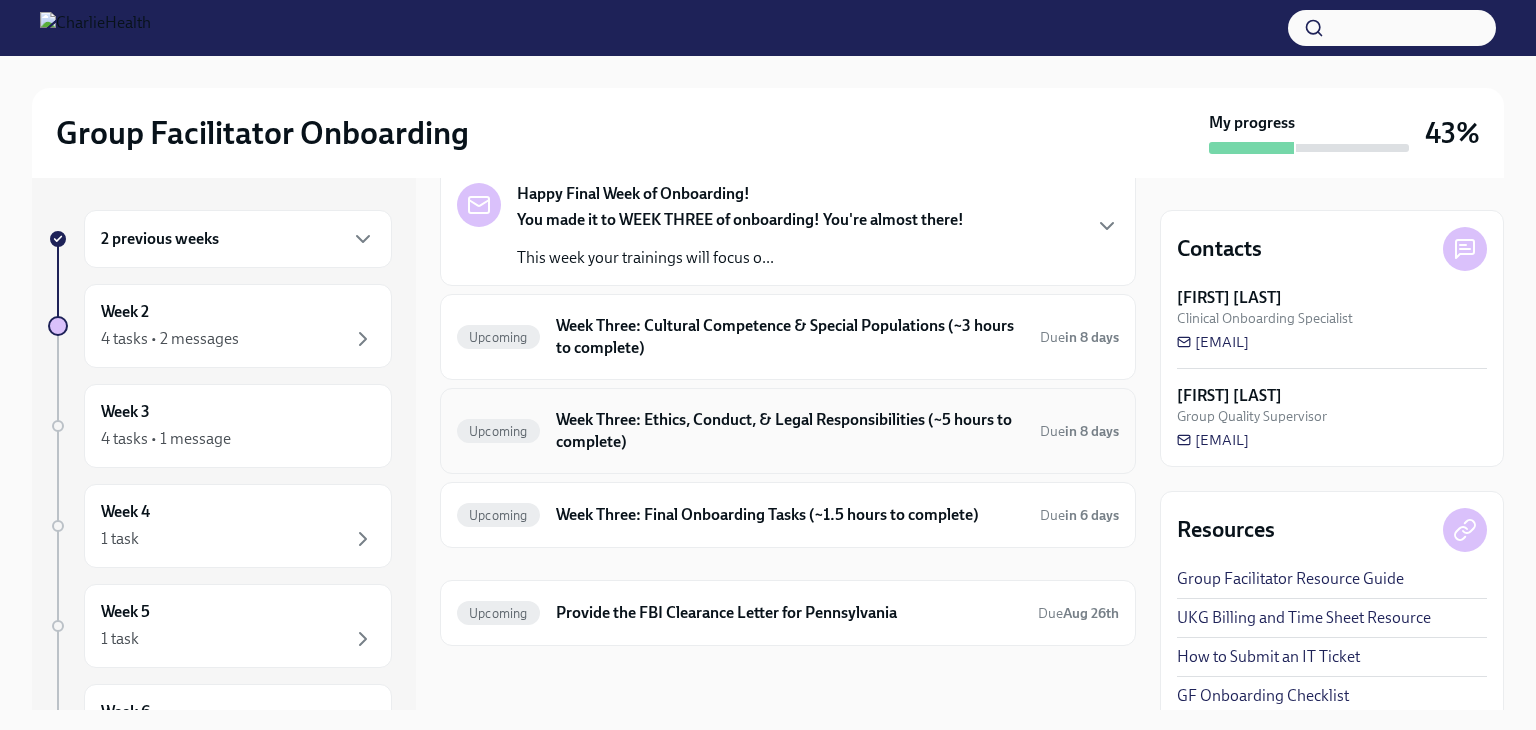 scroll, scrollTop: 102, scrollLeft: 0, axis: vertical 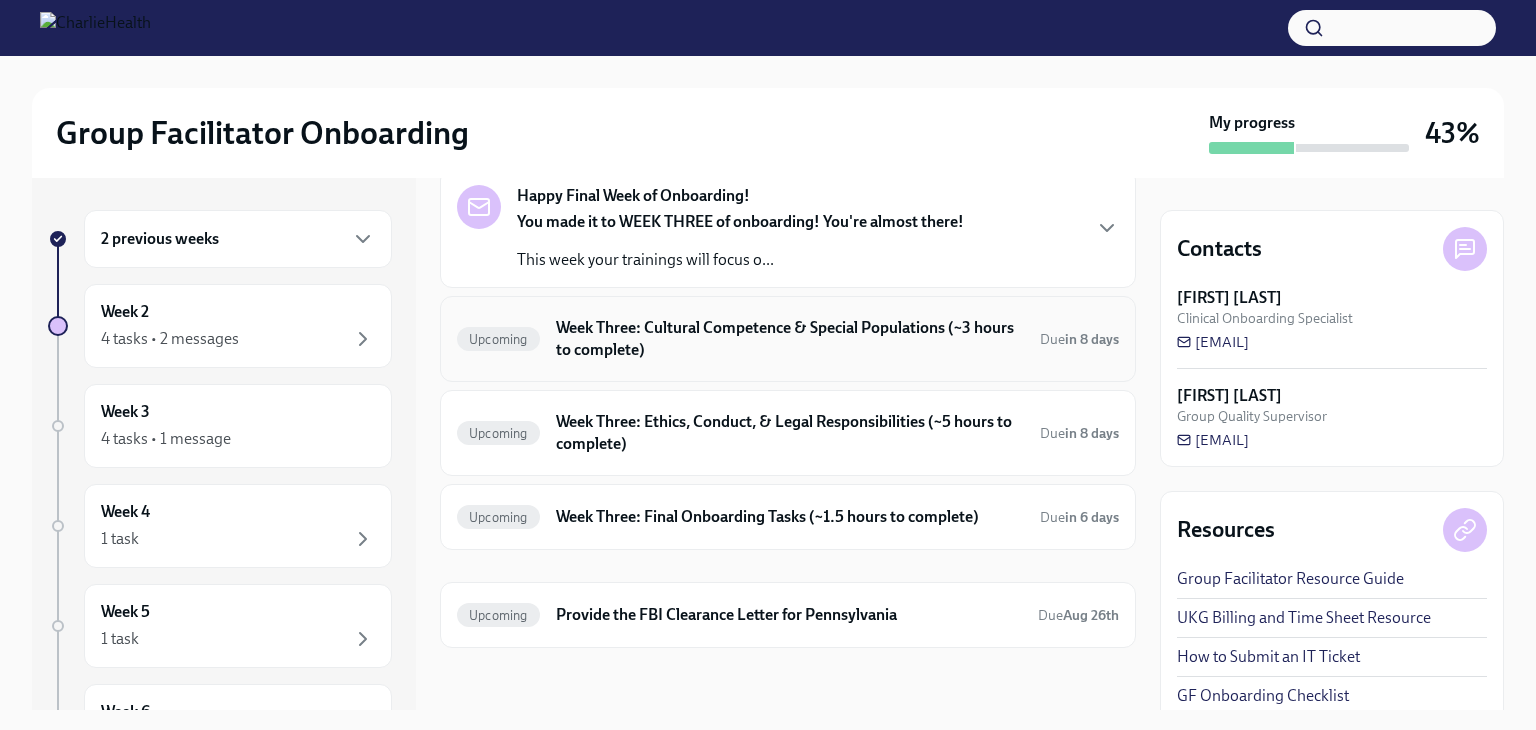 click on "Week Three: Cultural Competence & Special Populations (~3 hours to complete)" at bounding box center (790, 339) 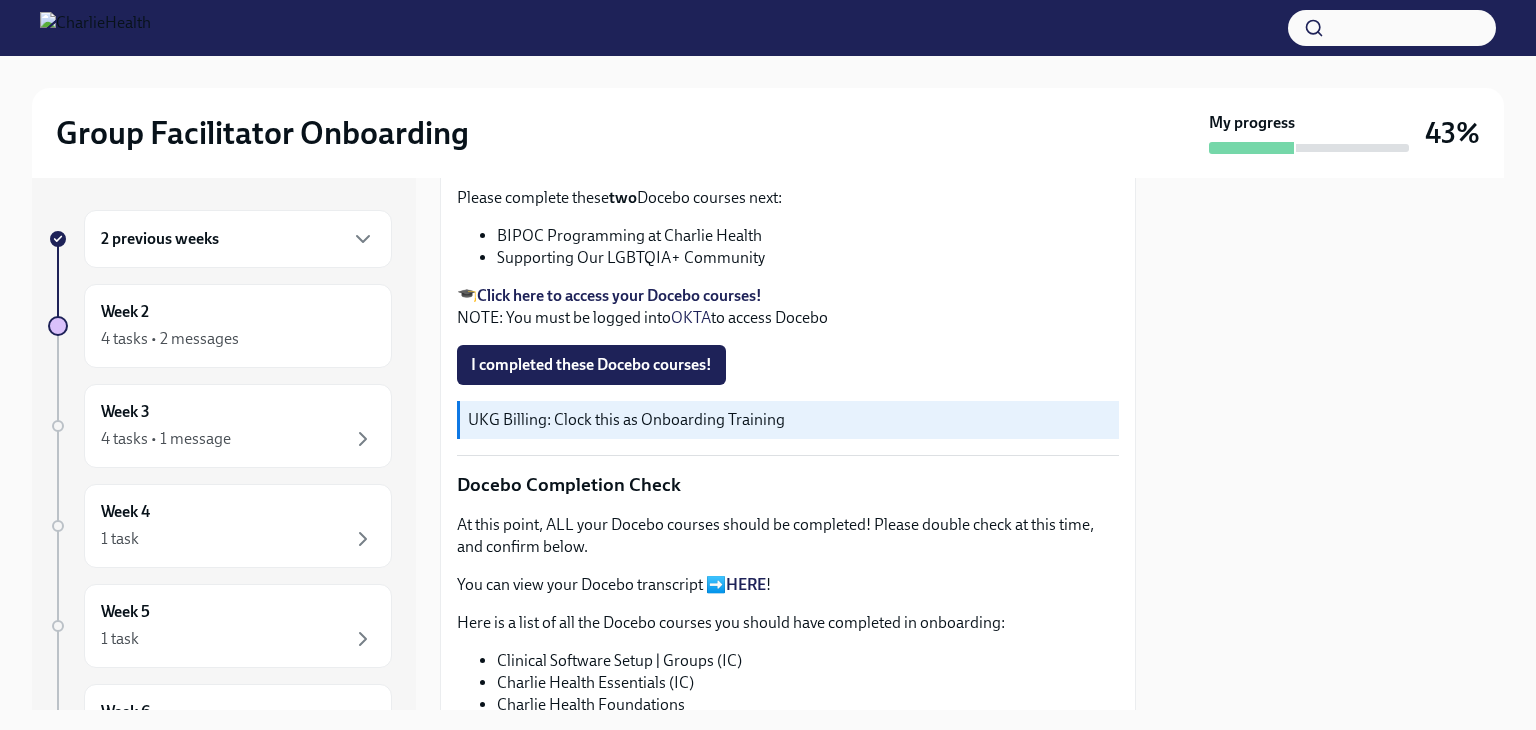 scroll, scrollTop: 700, scrollLeft: 0, axis: vertical 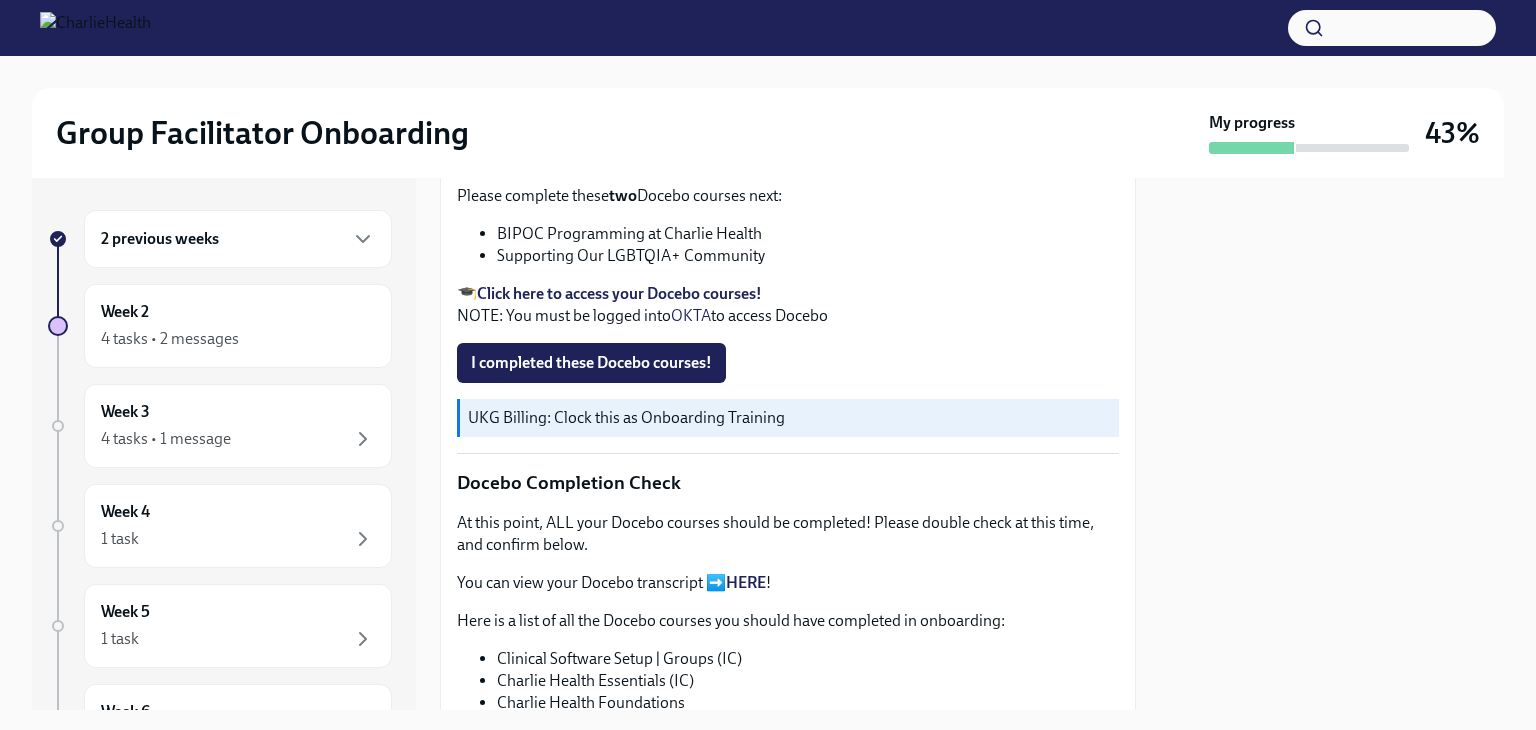 click on "Click here to access your Docebo courses!" at bounding box center (619, 293) 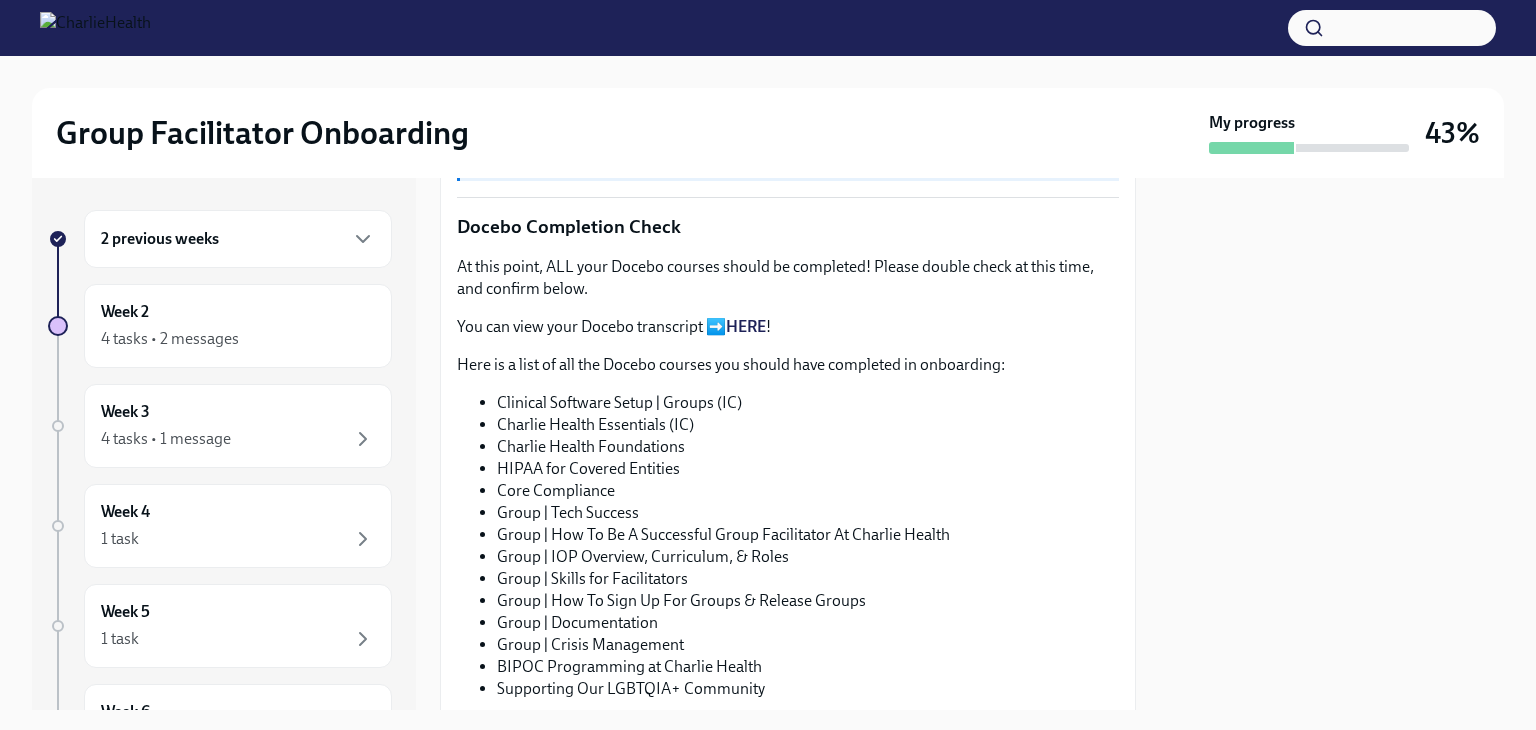 scroll, scrollTop: 1000, scrollLeft: 0, axis: vertical 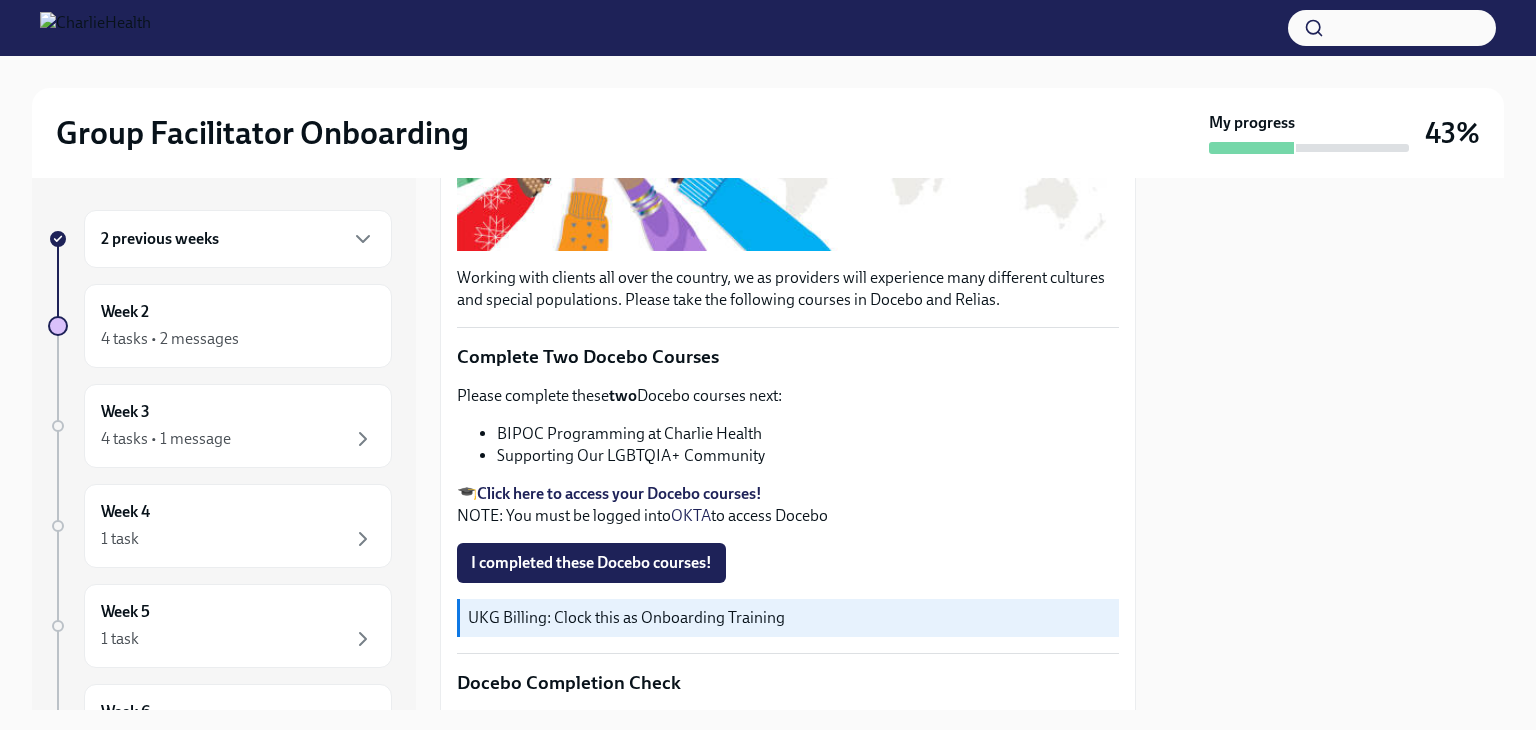 click on "Click here to access your Docebo courses!" at bounding box center [619, 493] 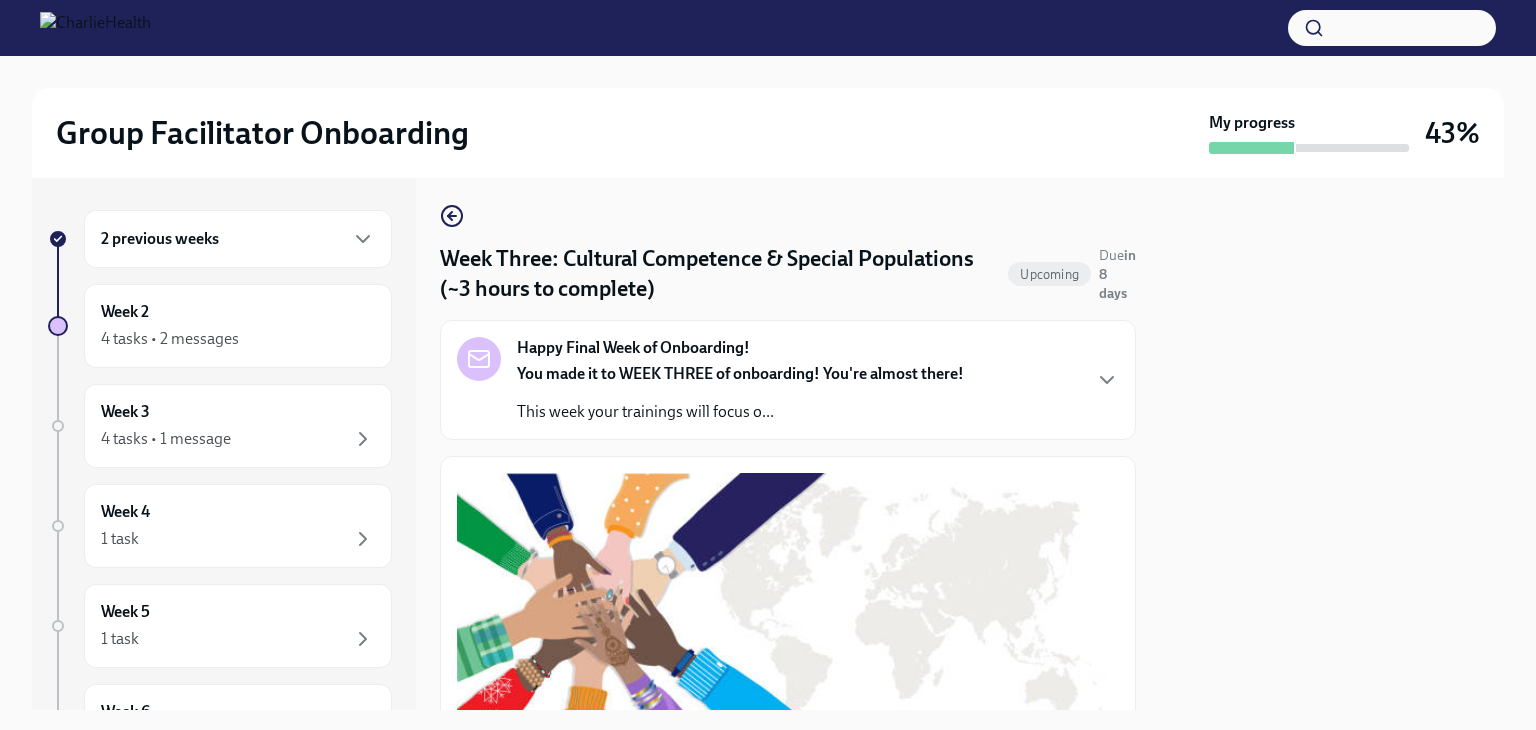 scroll, scrollTop: 0, scrollLeft: 0, axis: both 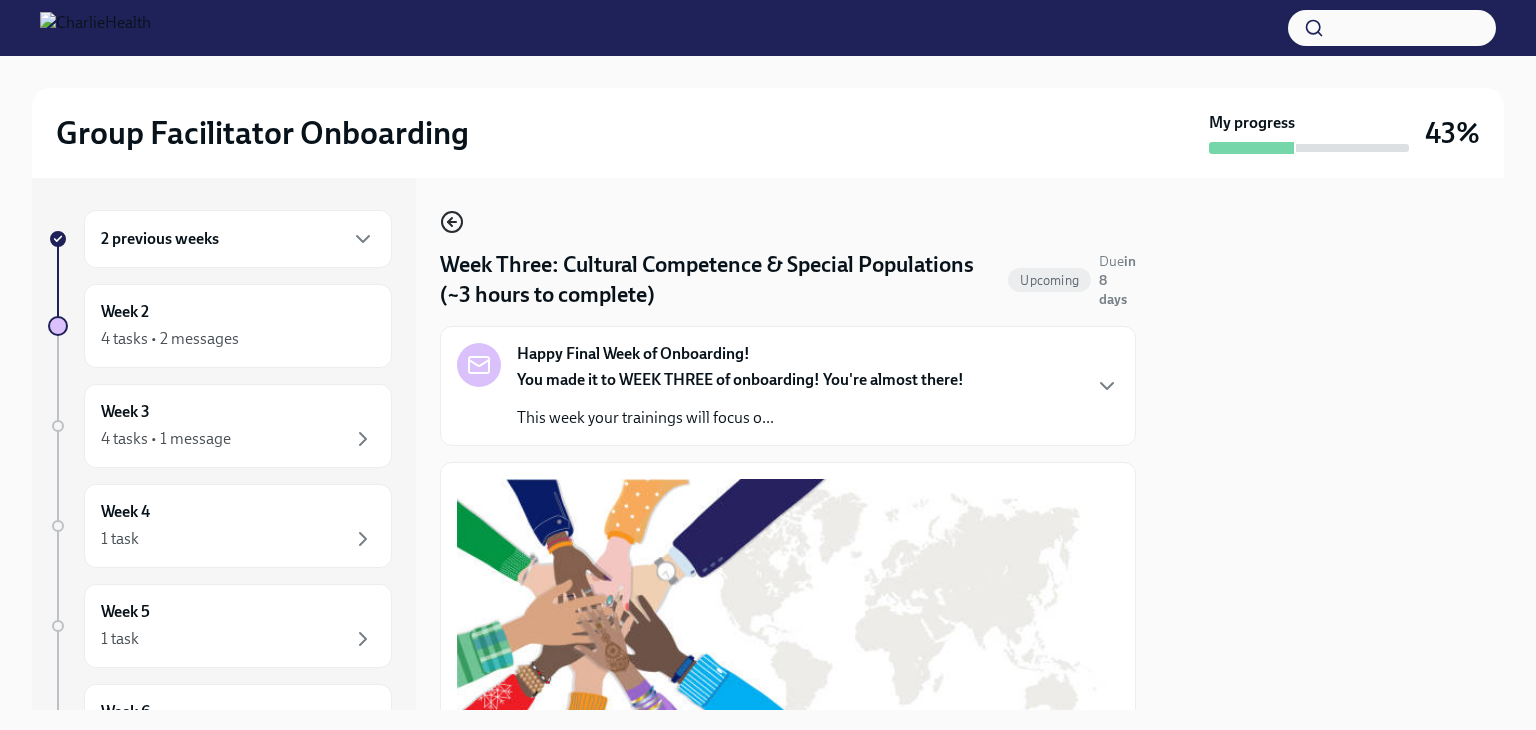 click 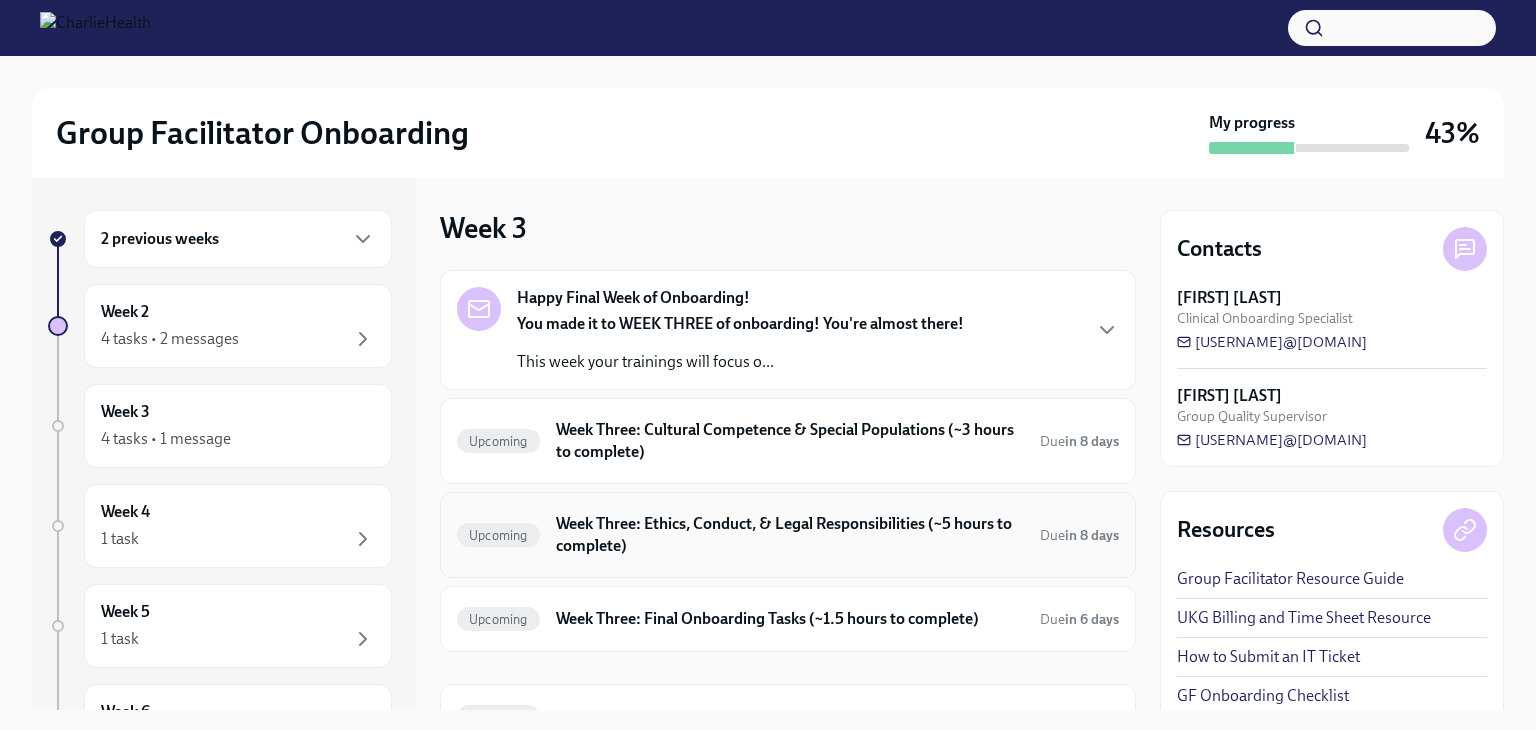 click on "Week Three: Ethics, Conduct, & Legal Responsibilities (~5 hours to complete)" at bounding box center (790, 535) 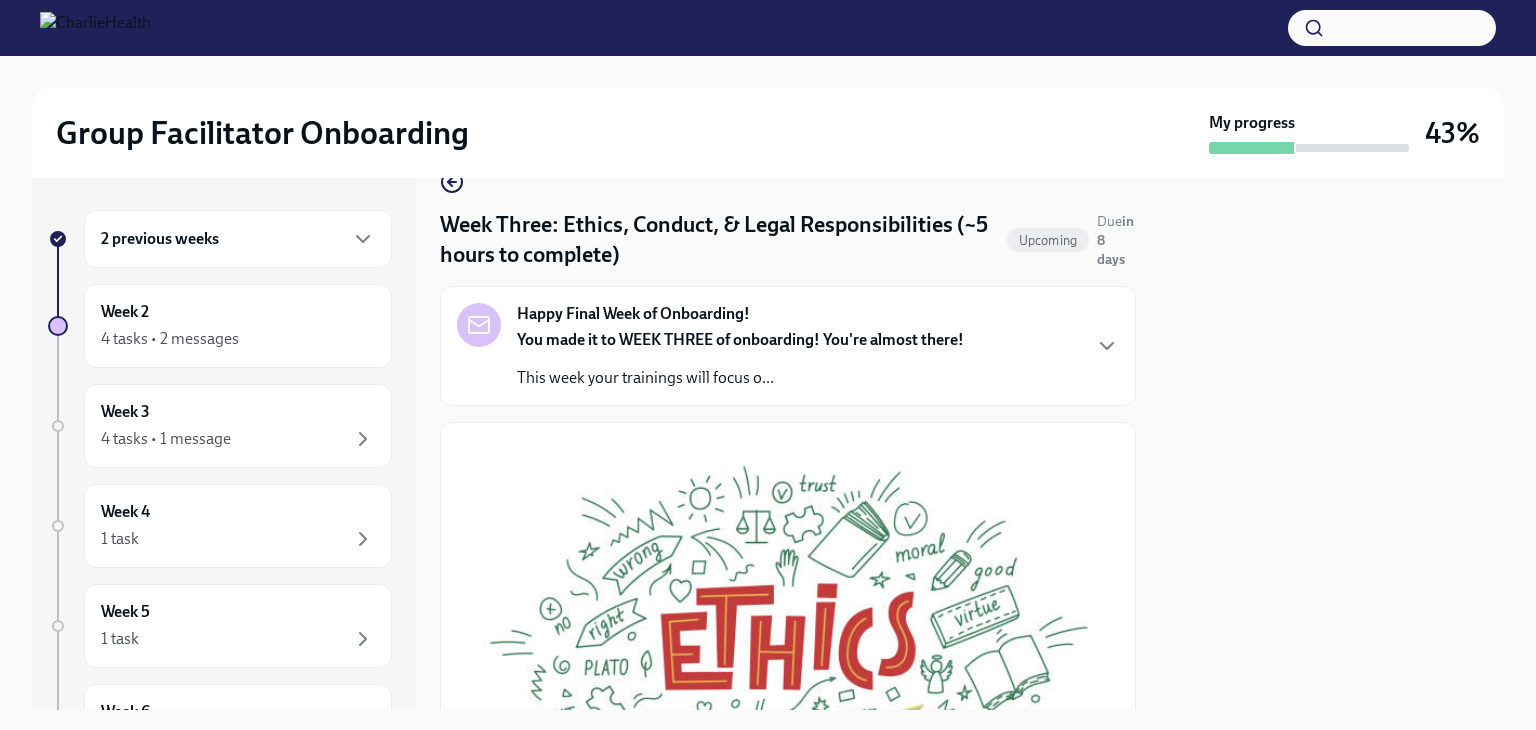 scroll, scrollTop: 0, scrollLeft: 0, axis: both 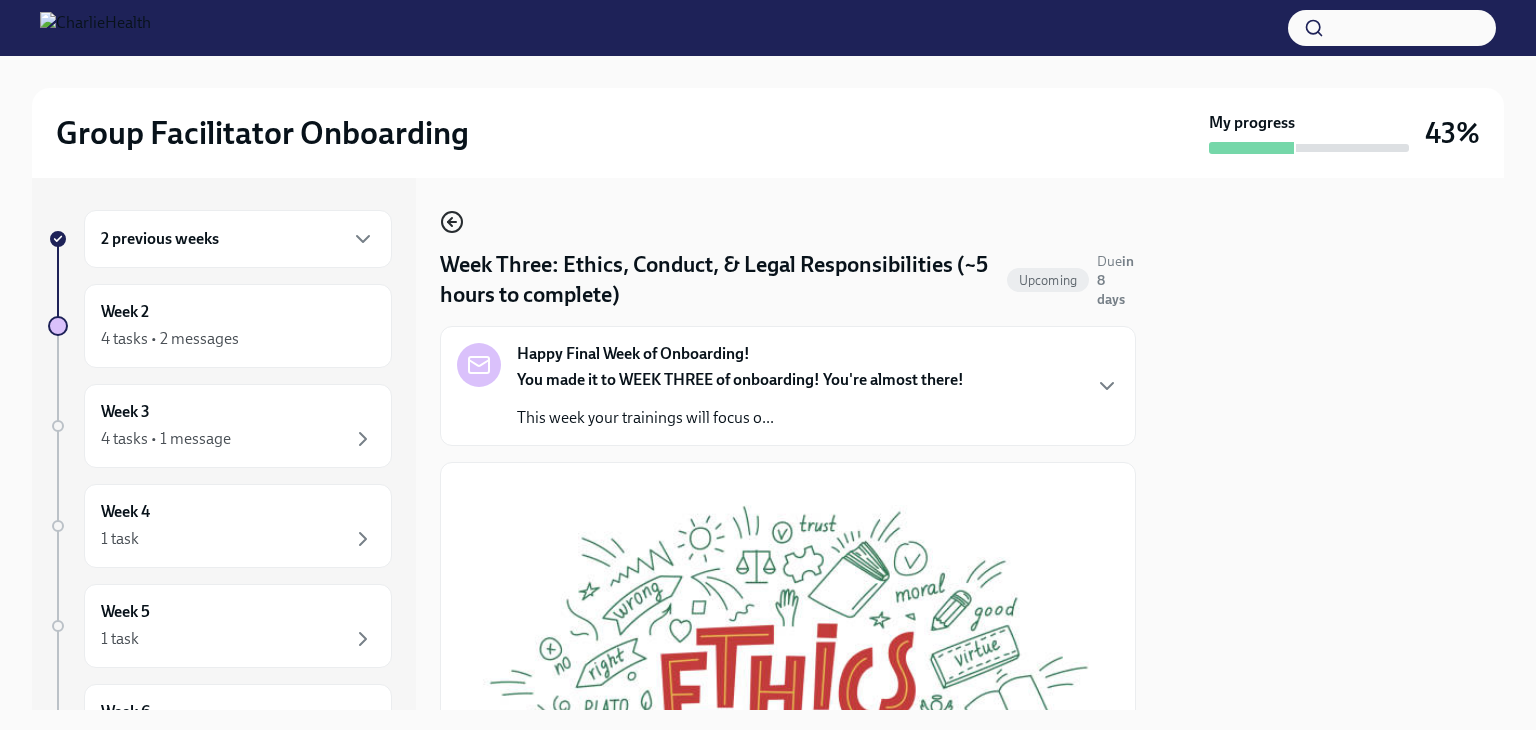 click 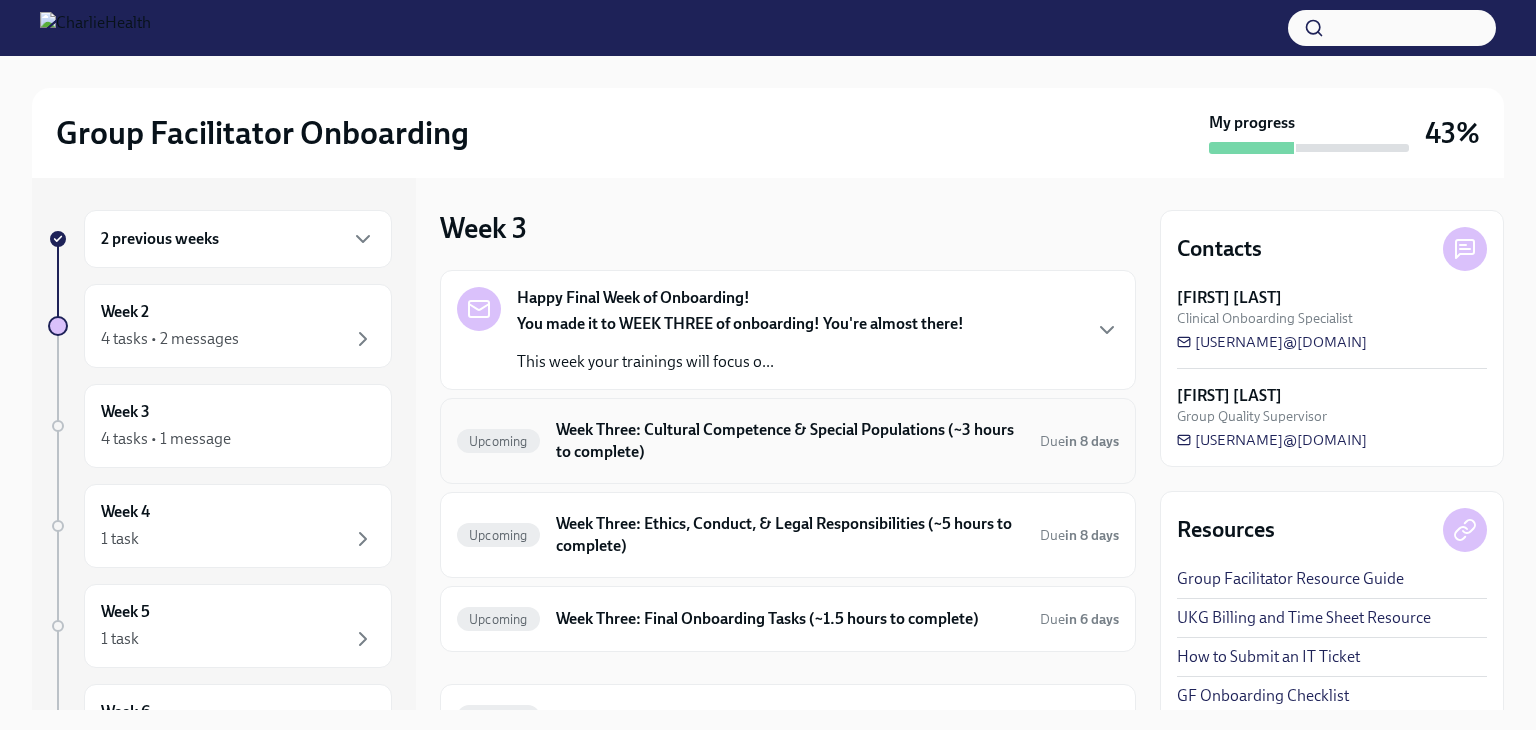 click on "Week Three: Cultural Competence & Special Populations (~3 hours to complete)" at bounding box center (790, 441) 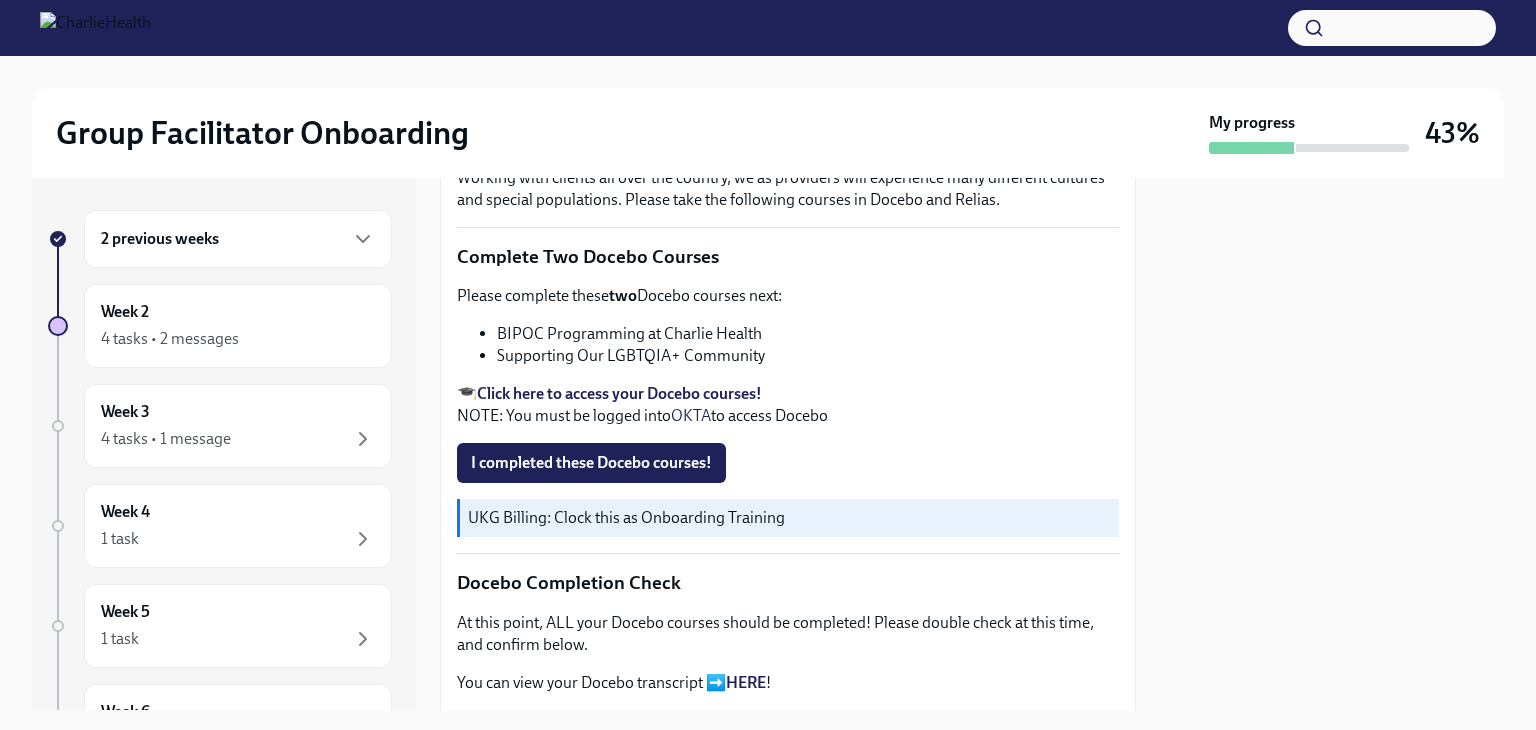 scroll, scrollTop: 400, scrollLeft: 0, axis: vertical 